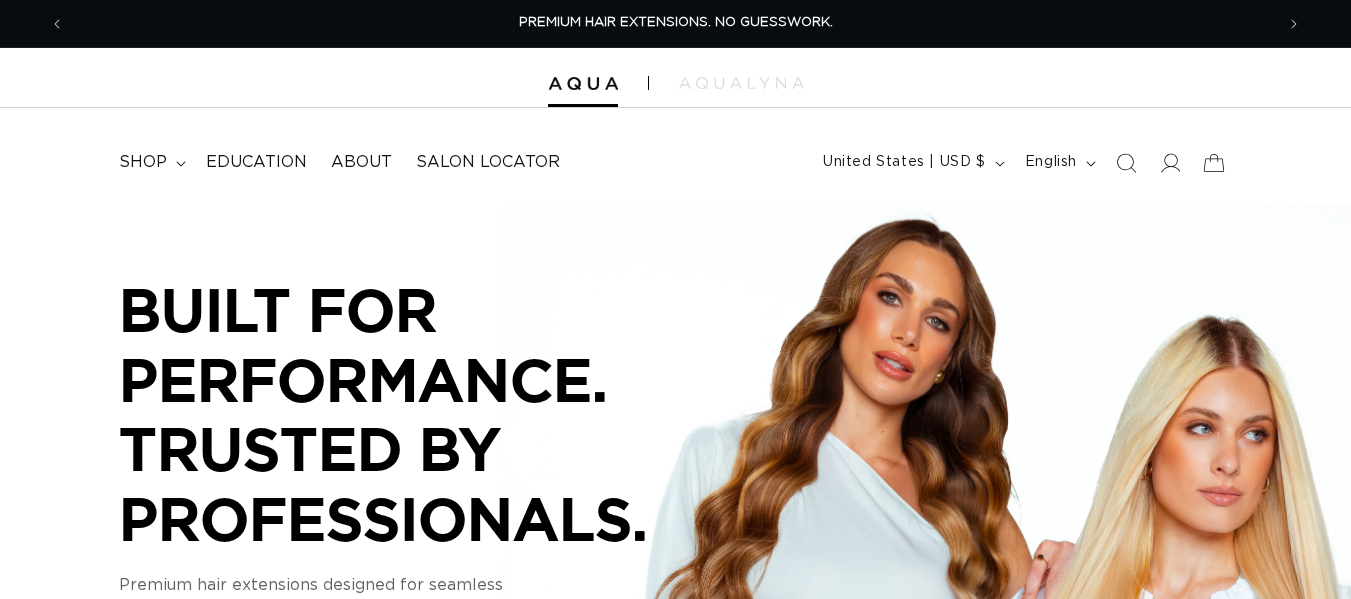 scroll, scrollTop: 0, scrollLeft: 0, axis: both 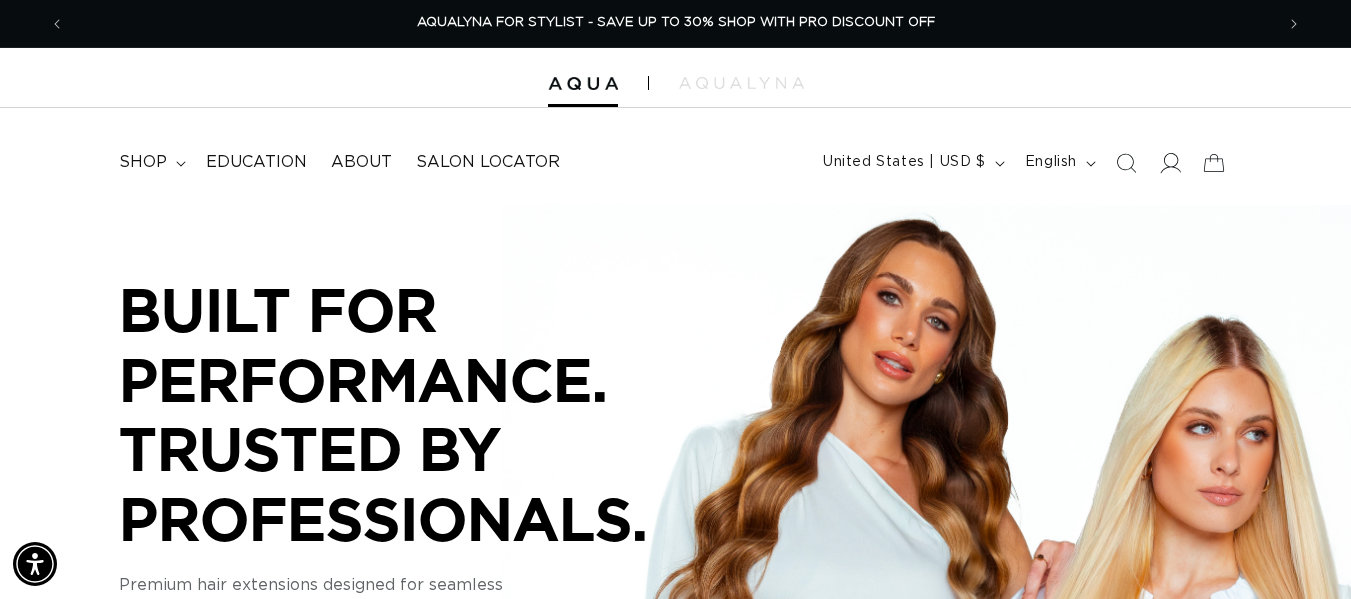 click 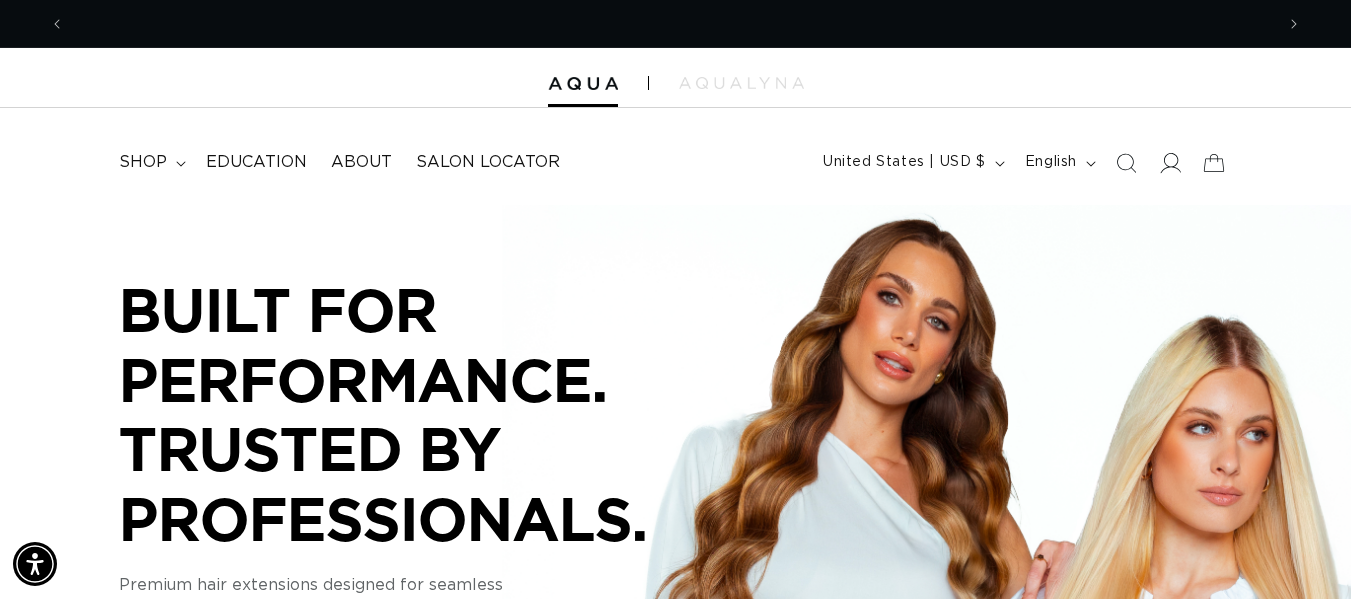 scroll, scrollTop: 0, scrollLeft: 0, axis: both 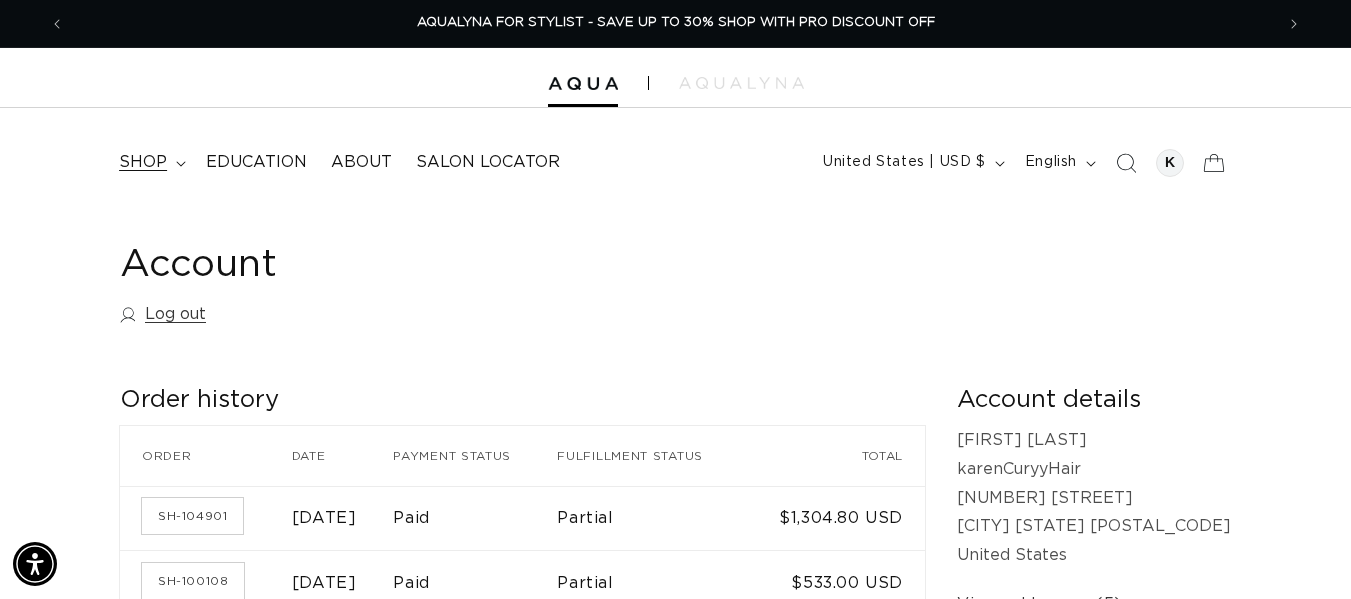 click on "shop" at bounding box center [150, 162] 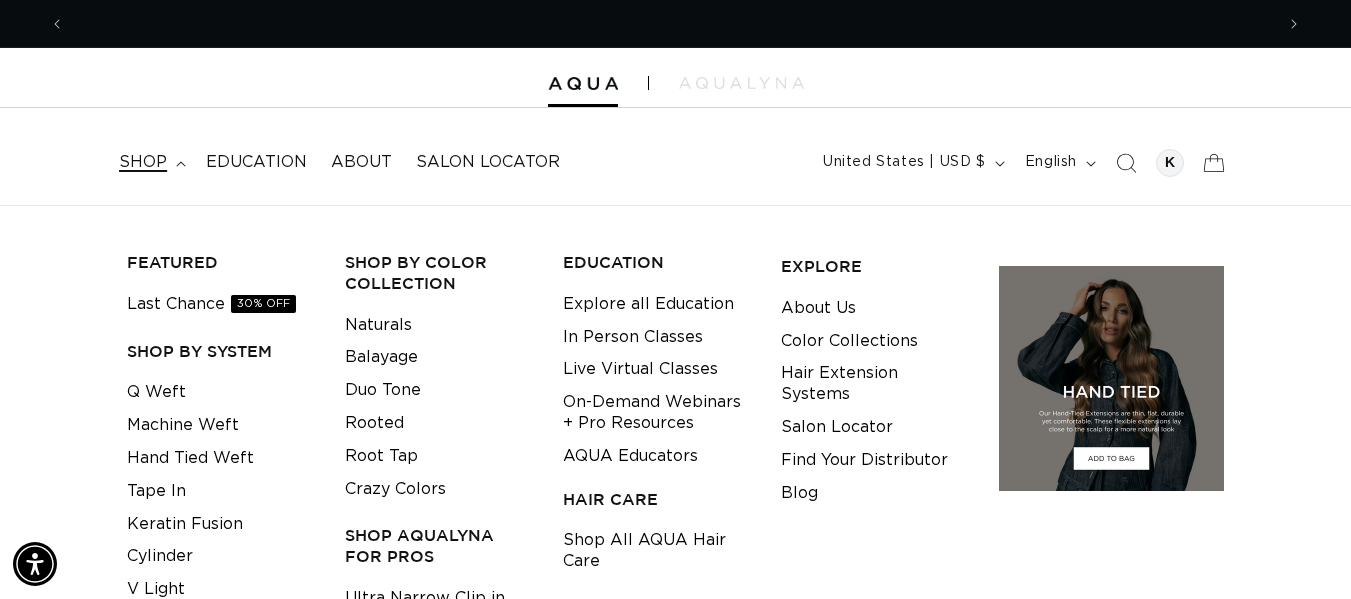 scroll, scrollTop: 0, scrollLeft: 0, axis: both 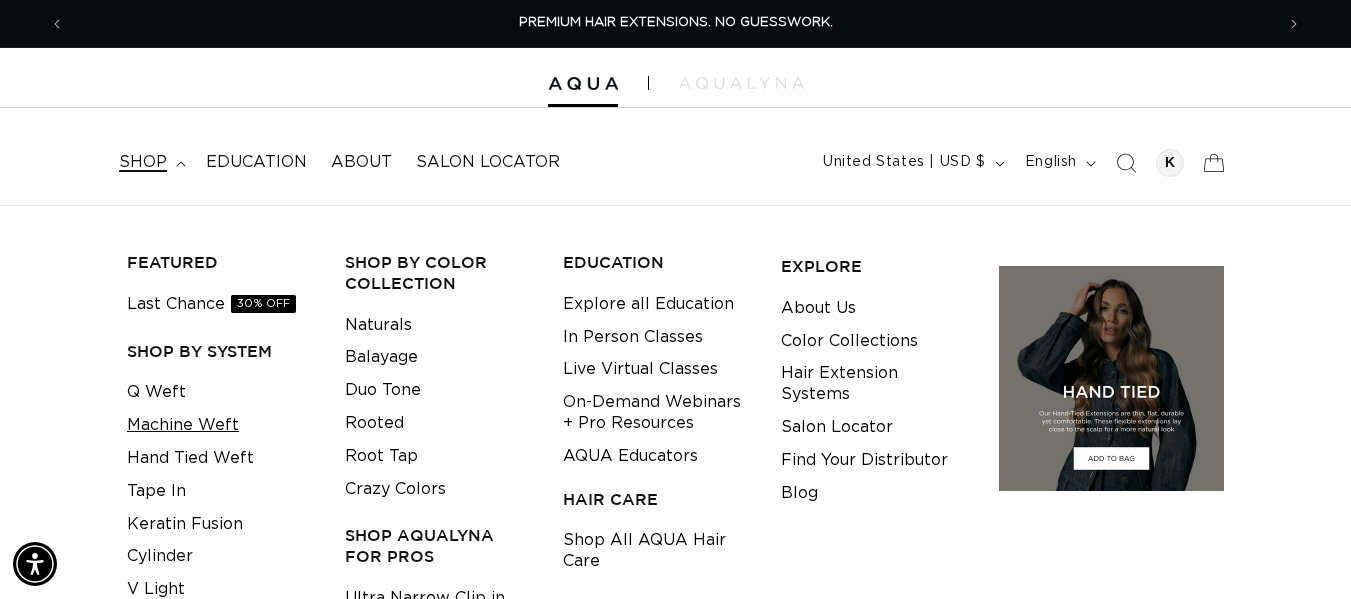 click on "Machine Weft" at bounding box center [183, 425] 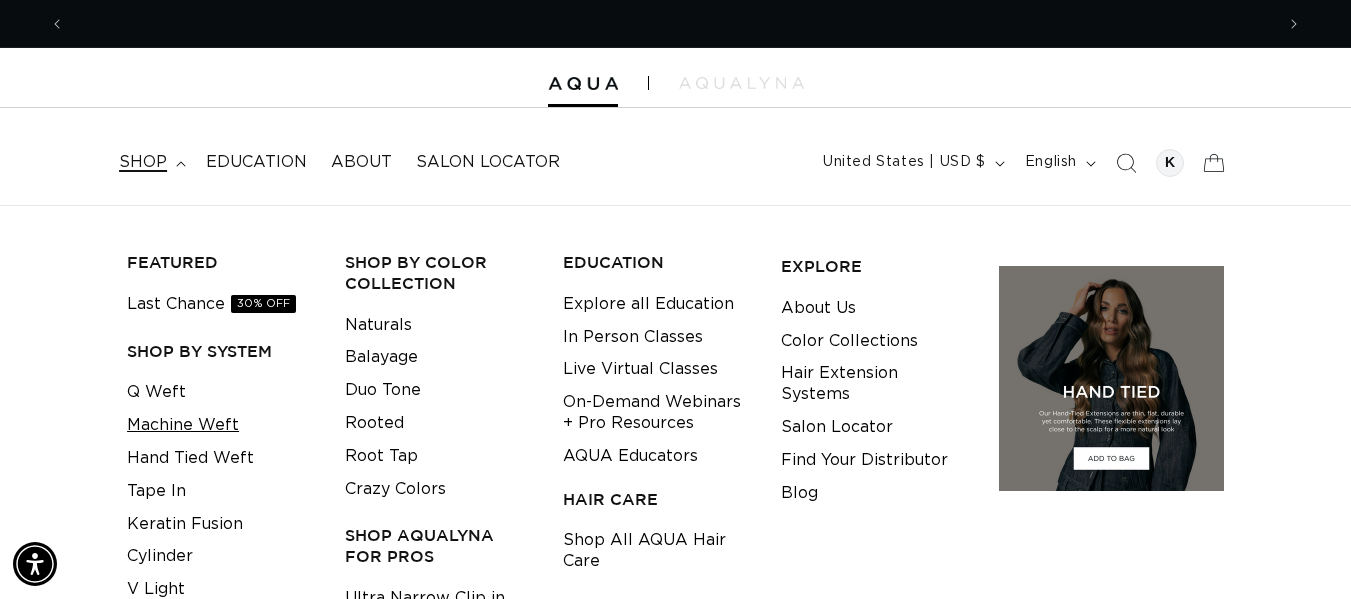 scroll, scrollTop: 0, scrollLeft: 1209, axis: horizontal 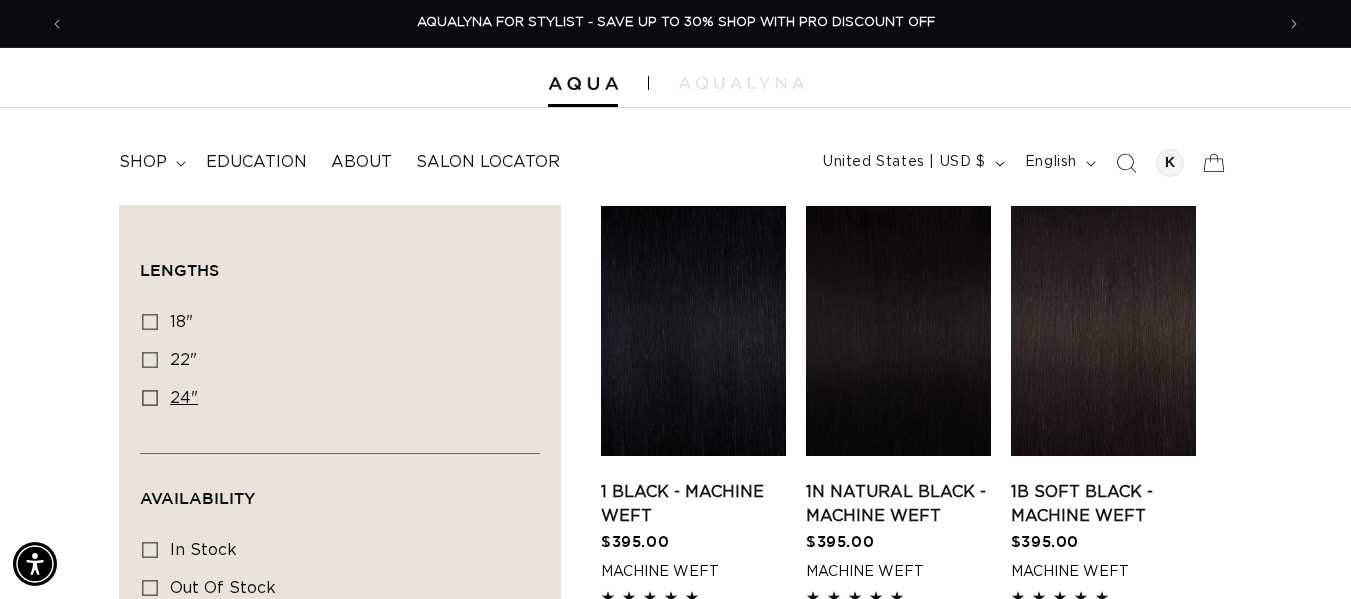 click on "24"
24" (27 products)" at bounding box center (334, 399) 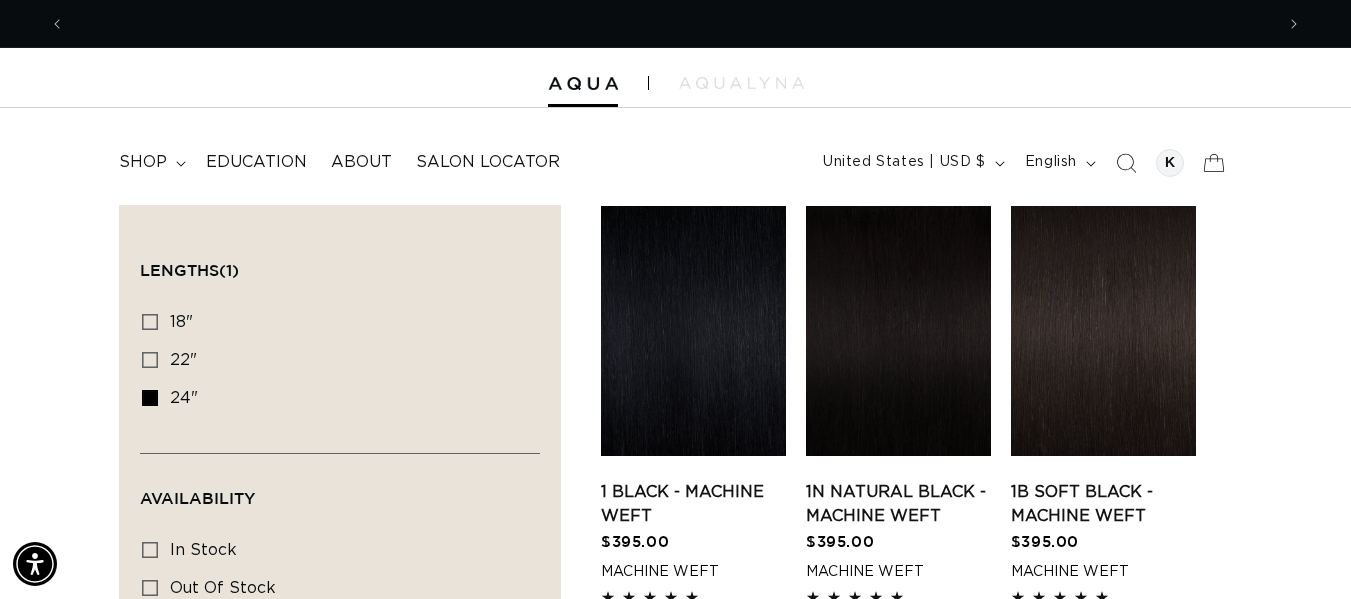 scroll, scrollTop: 0, scrollLeft: 0, axis: both 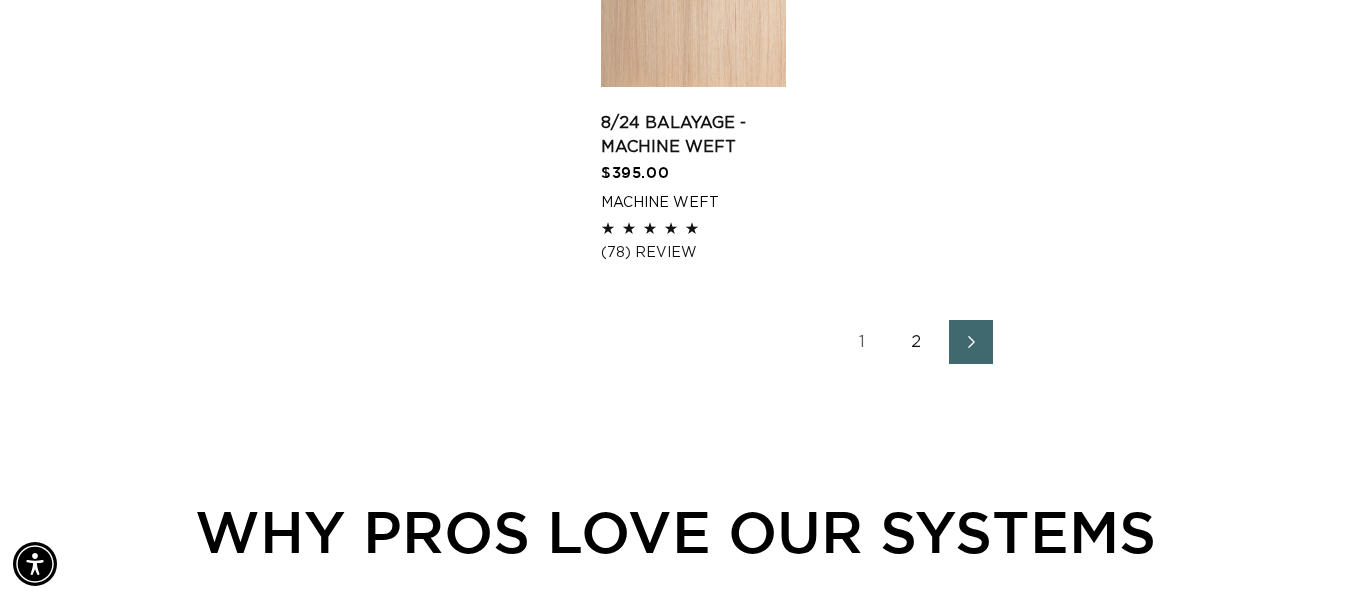 click on "2" at bounding box center (917, 342) 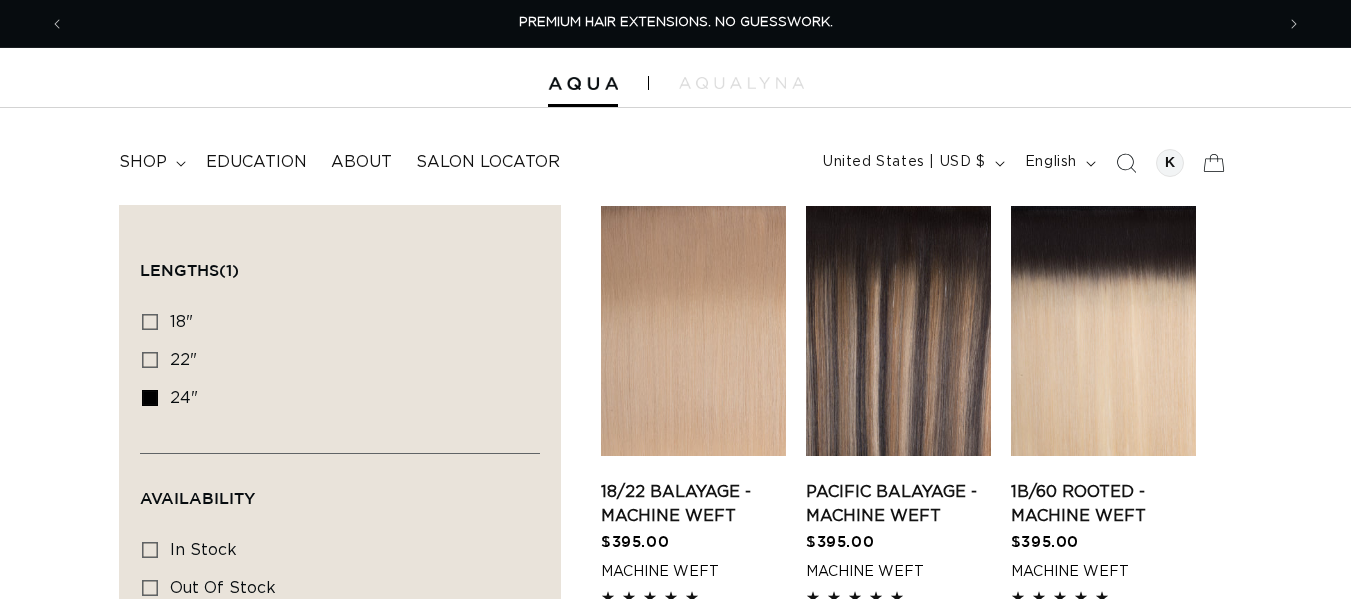 scroll, scrollTop: 0, scrollLeft: 0, axis: both 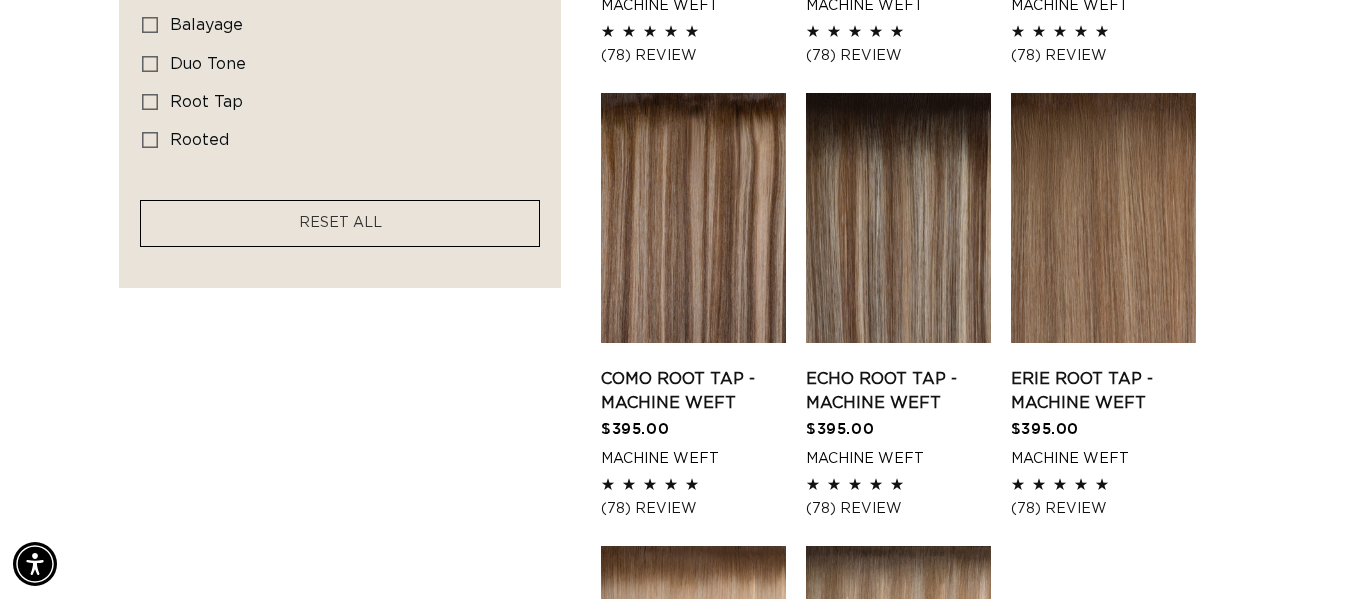 drag, startPoint x: 1365, startPoint y: 79, endPoint x: 1364, endPoint y: 194, distance: 115.00435 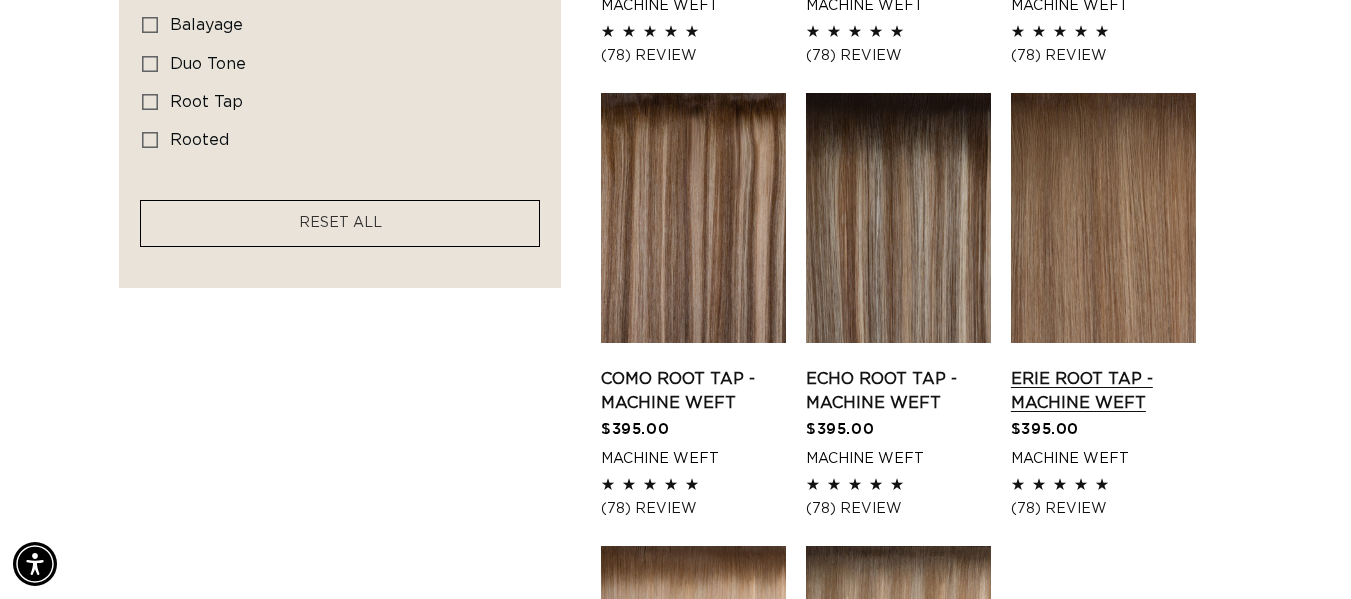 click on "Erie Root Tap - Machine Weft" at bounding box center [1103, 391] 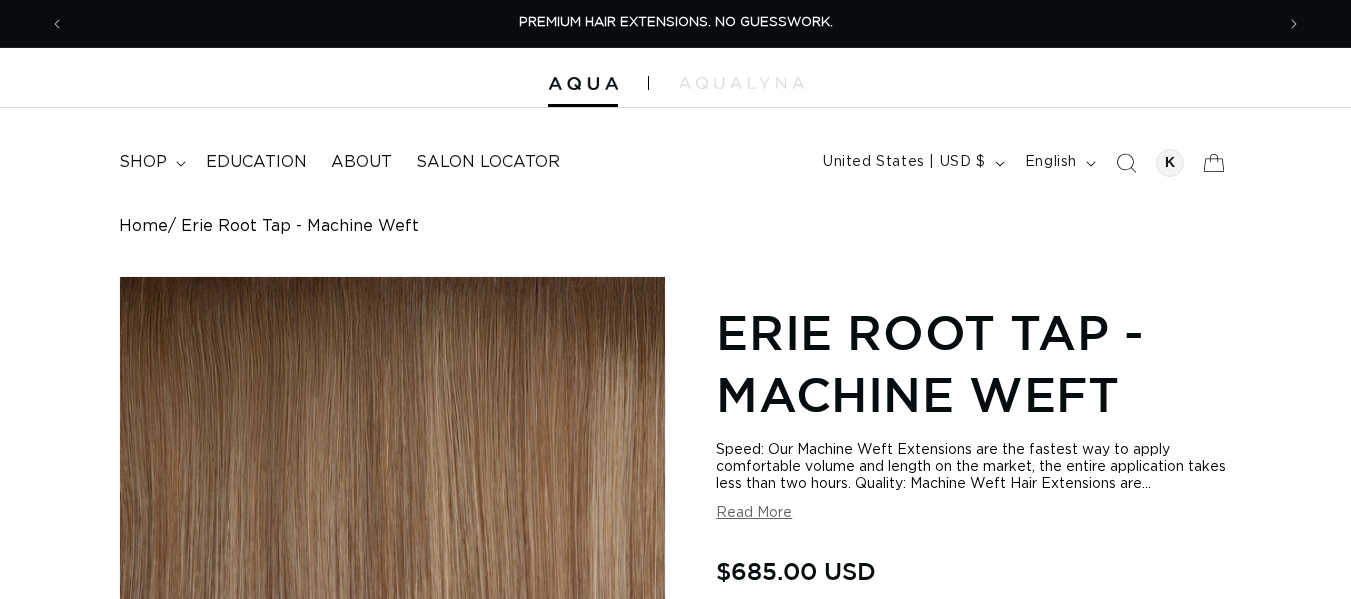scroll, scrollTop: 0, scrollLeft: 0, axis: both 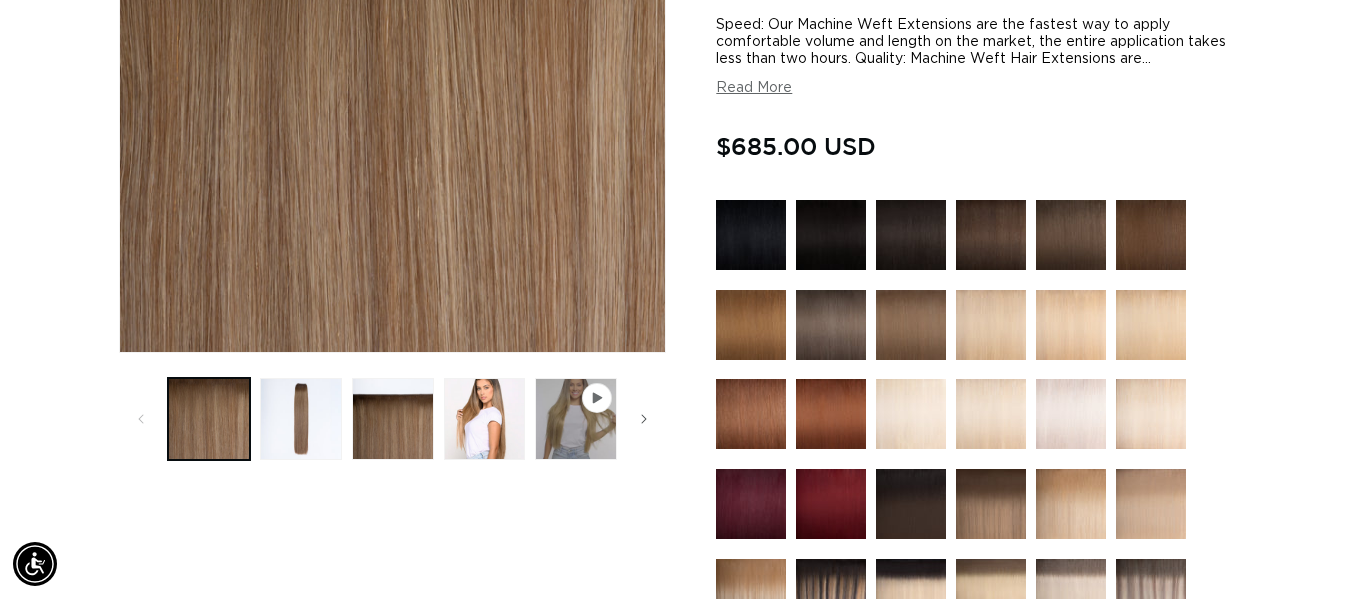 drag, startPoint x: 1360, startPoint y: 40, endPoint x: 1363, endPoint y: 69, distance: 29.15476 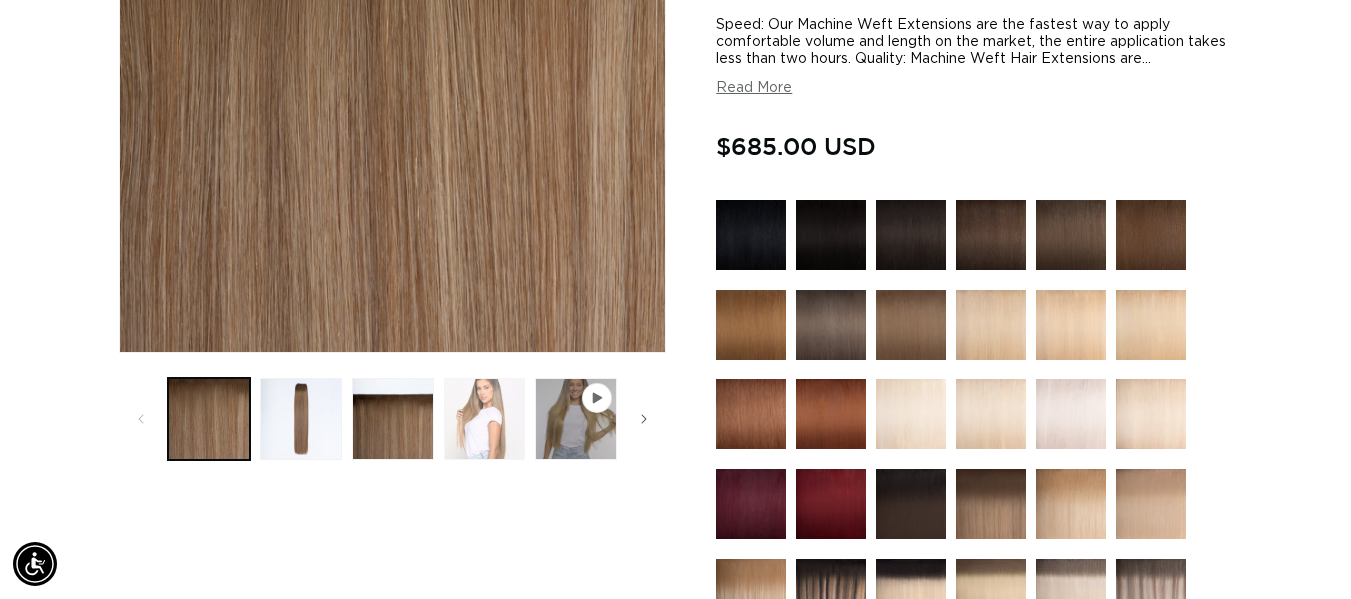 click at bounding box center (485, 419) 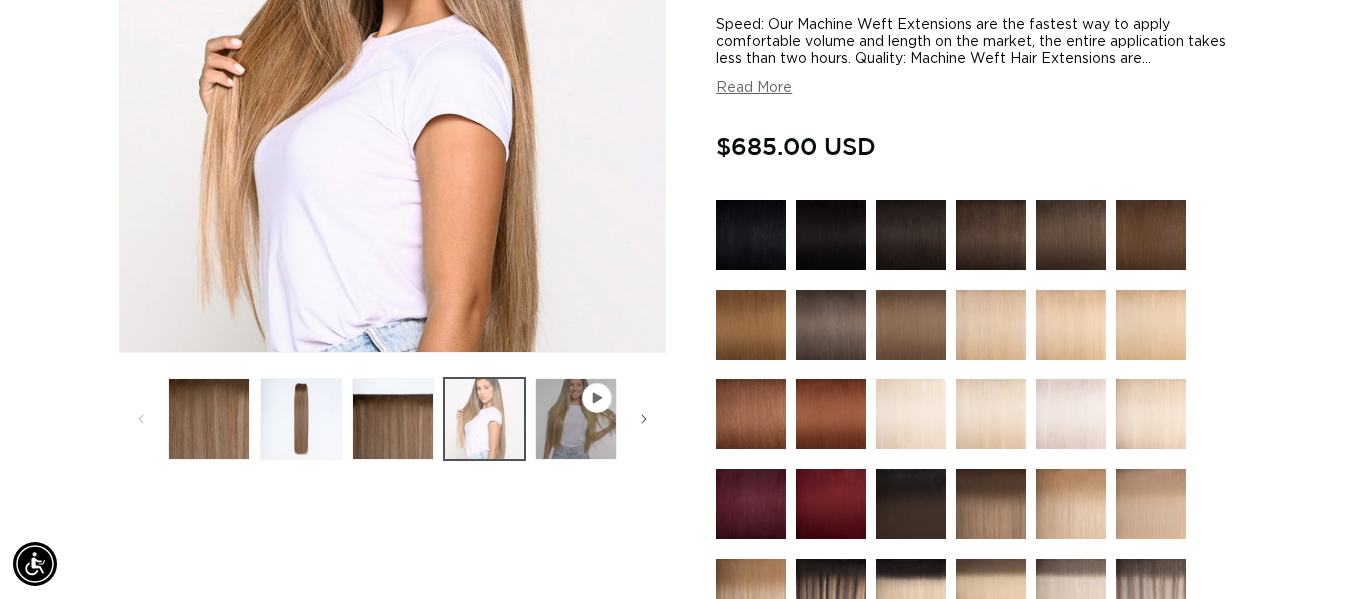 scroll, scrollTop: 276, scrollLeft: 0, axis: vertical 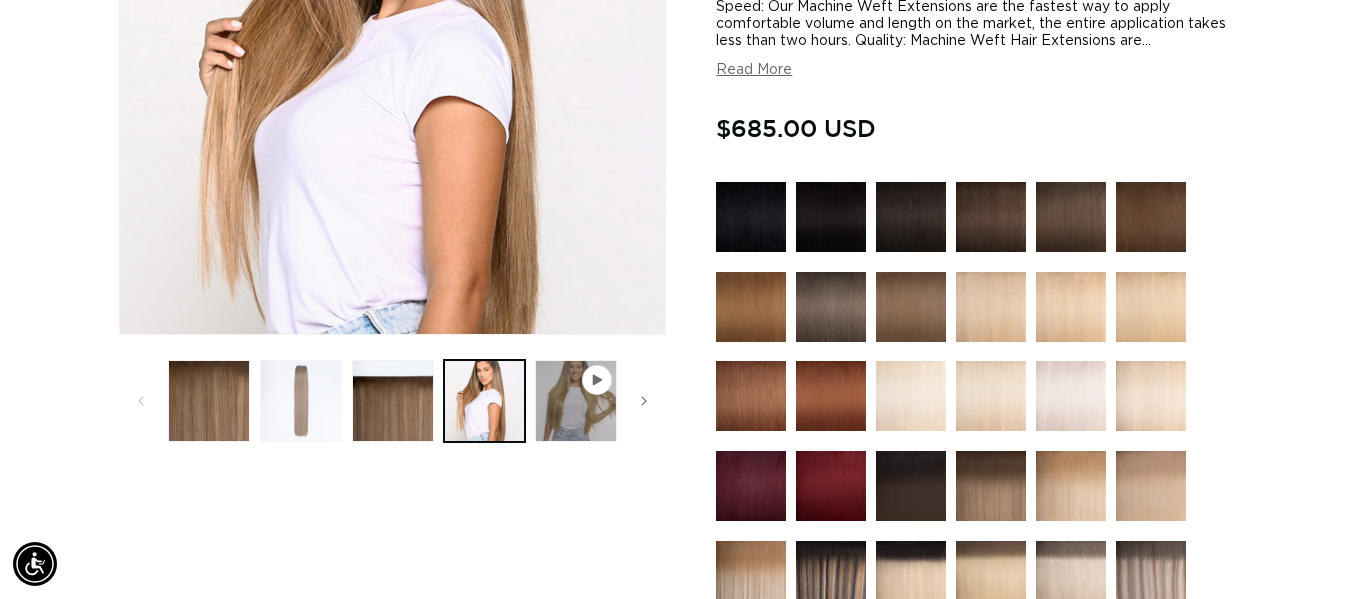 click at bounding box center [301, 401] 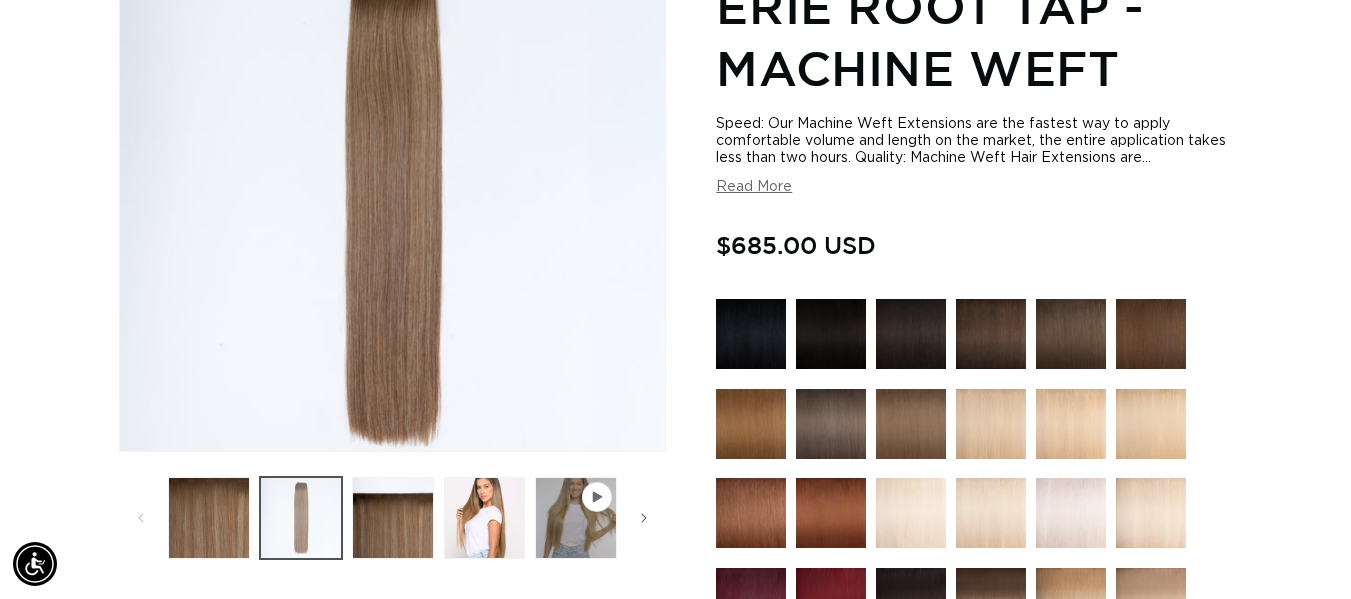 scroll, scrollTop: 276, scrollLeft: 0, axis: vertical 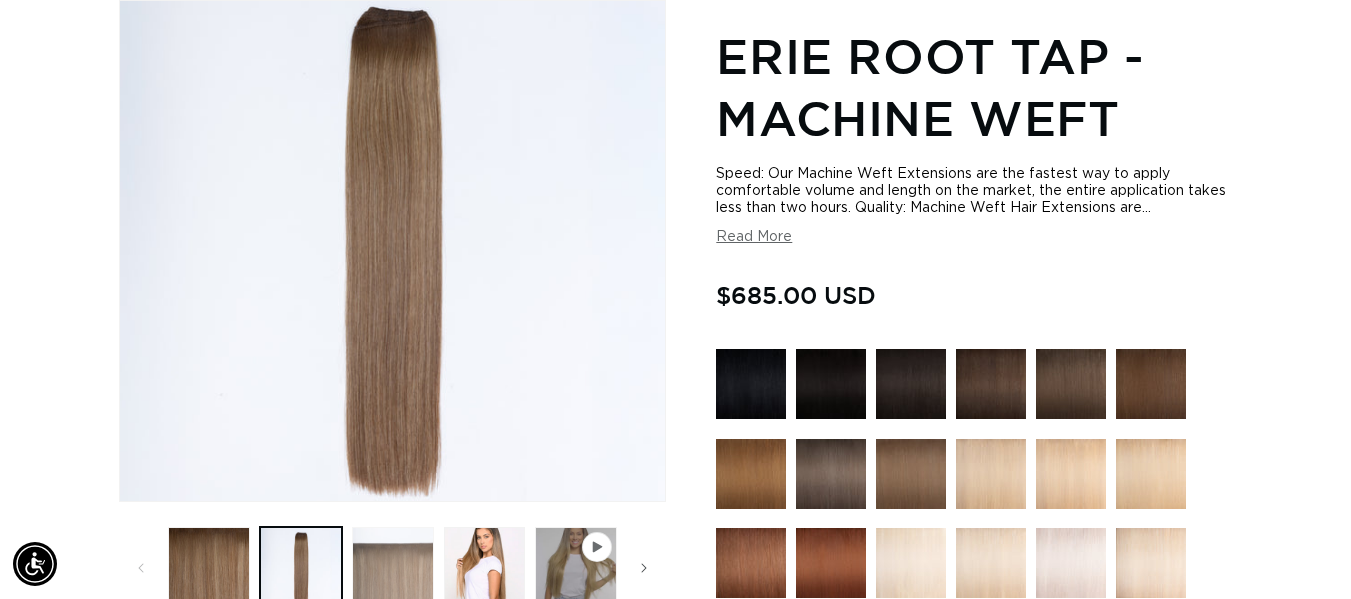 click at bounding box center [393, 568] 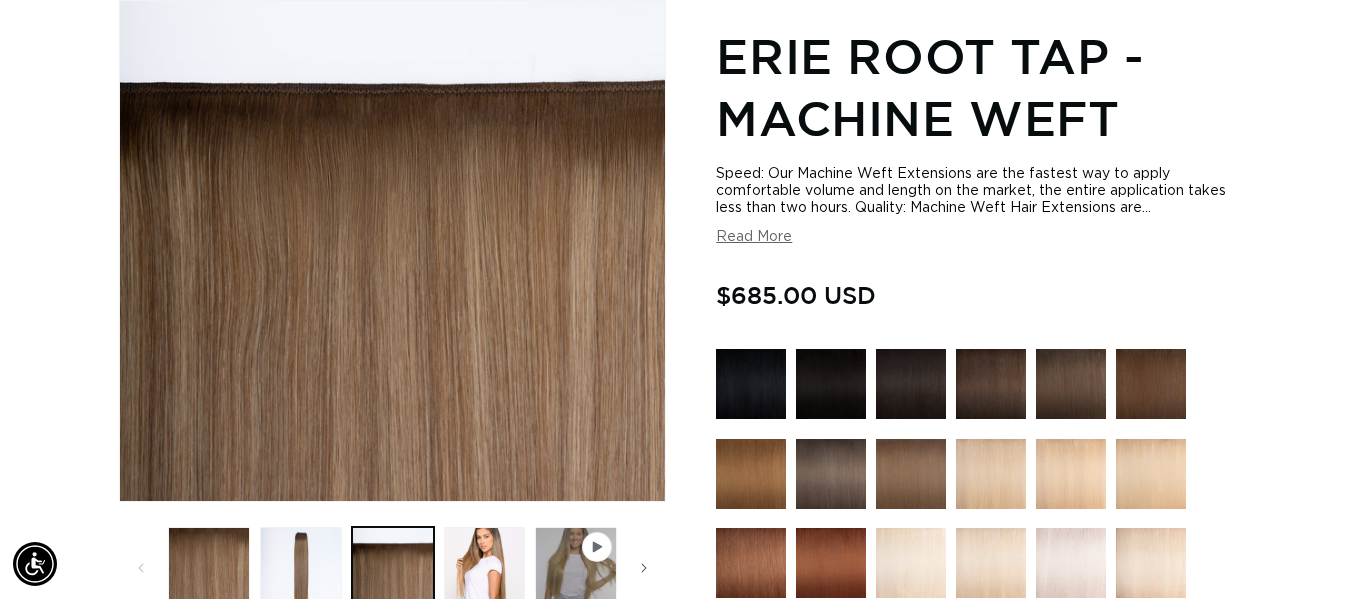 scroll, scrollTop: 0, scrollLeft: 2418, axis: horizontal 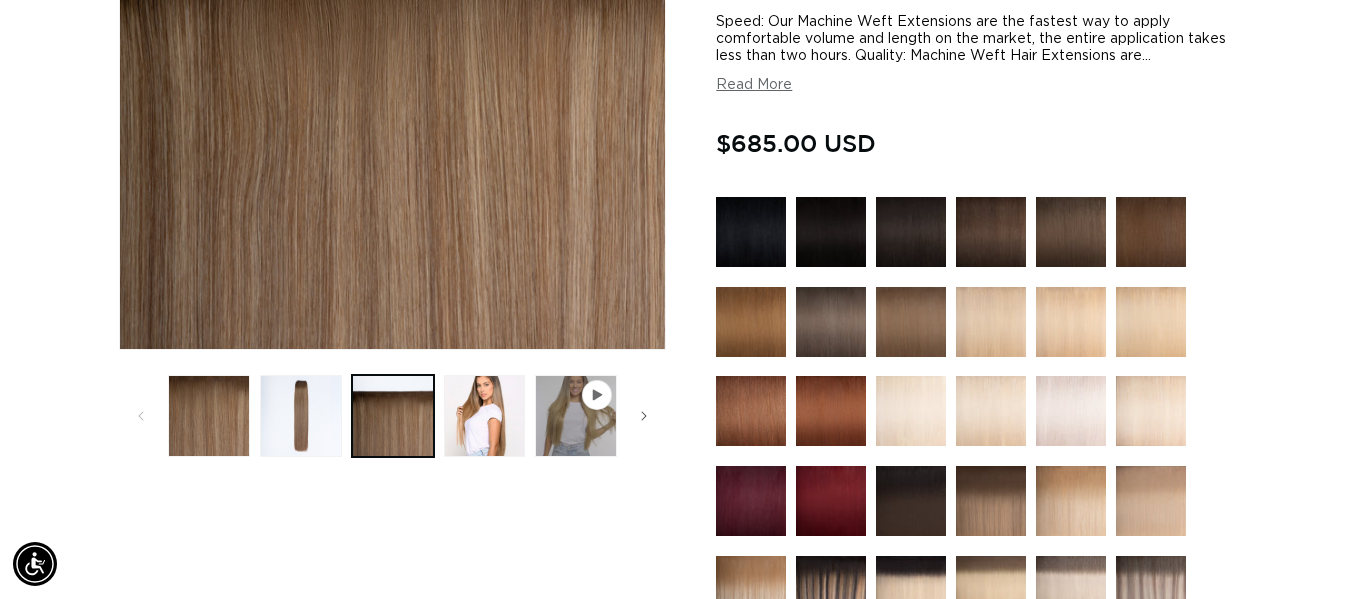 click at bounding box center (751, 322) 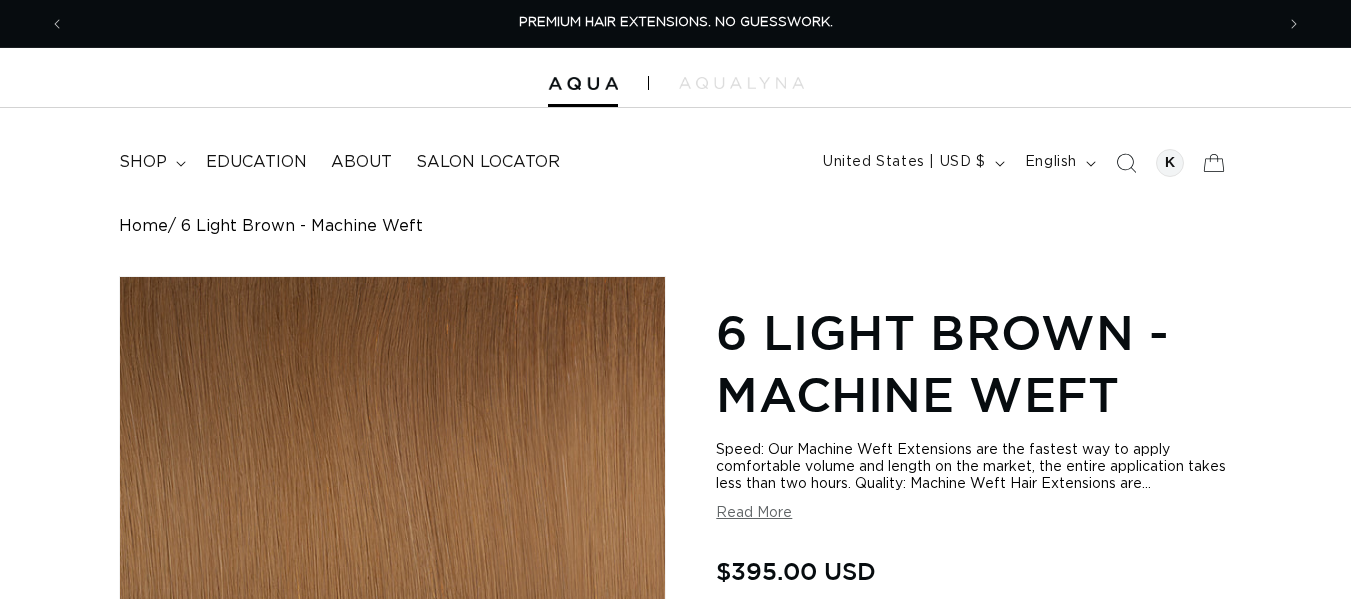 scroll, scrollTop: 0, scrollLeft: 0, axis: both 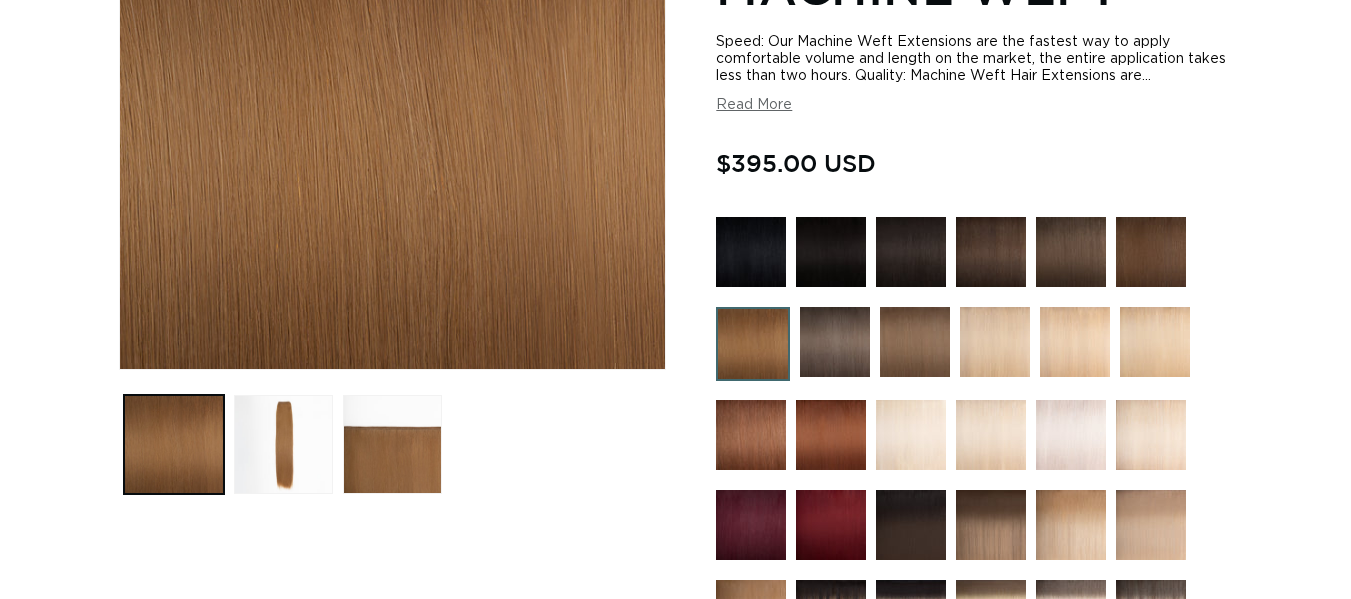 drag, startPoint x: 1362, startPoint y: 41, endPoint x: 1362, endPoint y: 69, distance: 28 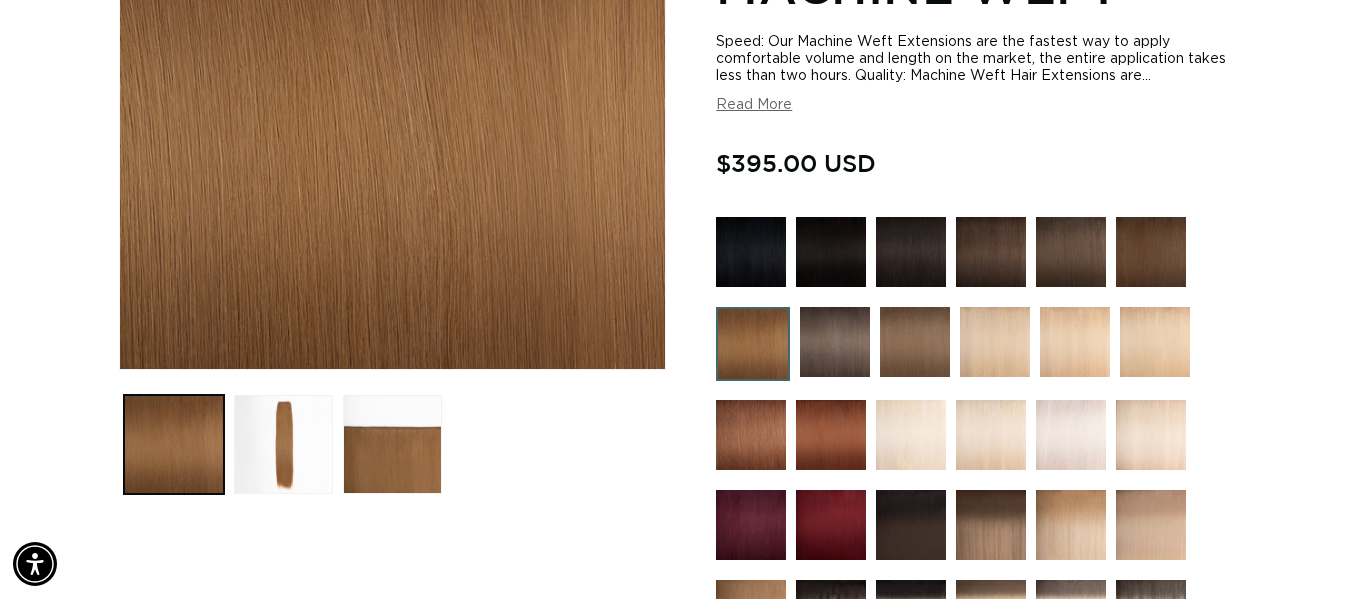 scroll, scrollTop: 0, scrollLeft: 1209, axis: horizontal 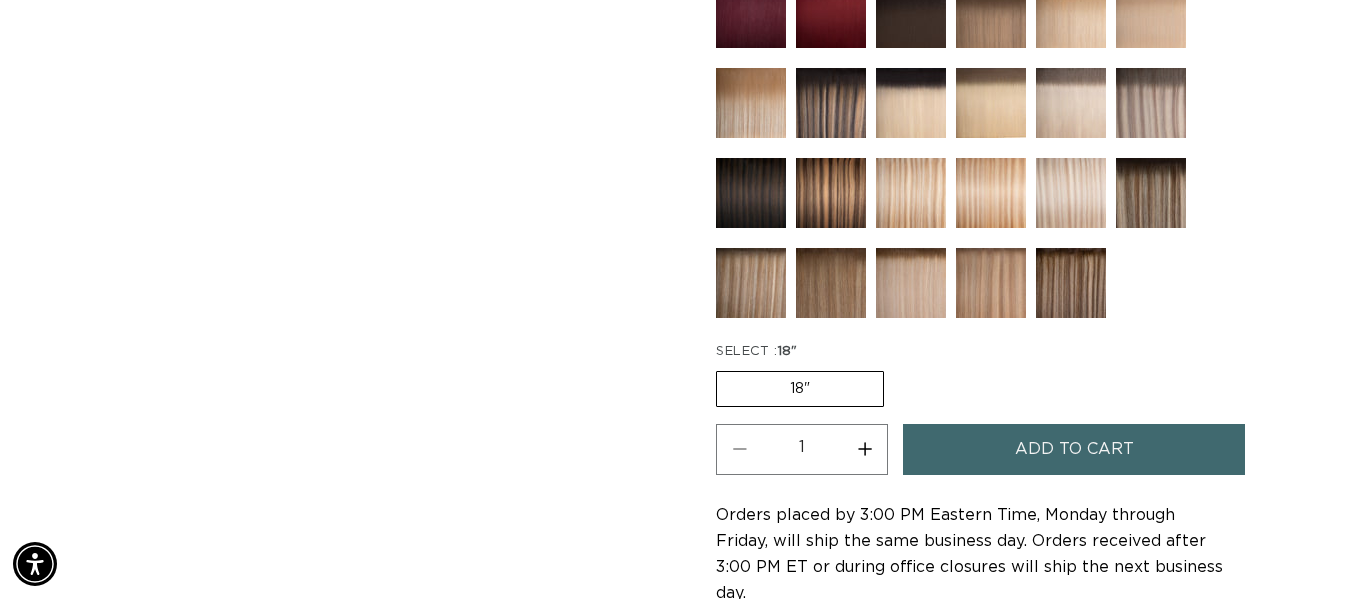 click on "18" Variant sold out or unavailable" at bounding box center (800, 389) 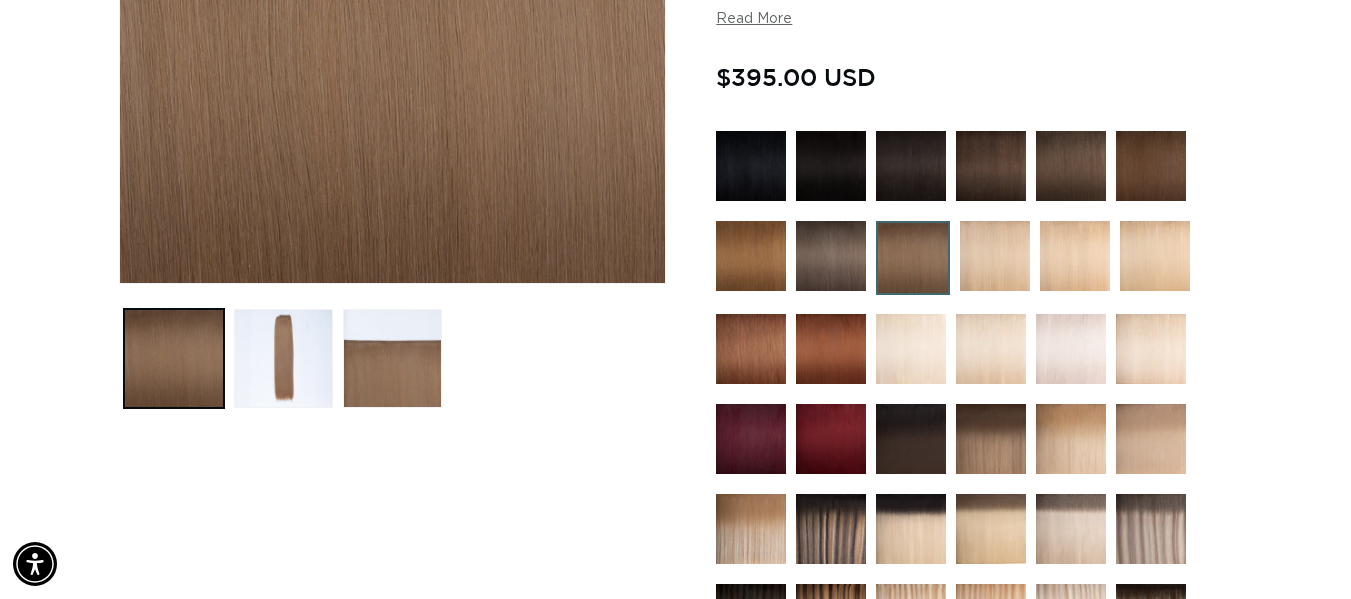 scroll, scrollTop: 461, scrollLeft: 0, axis: vertical 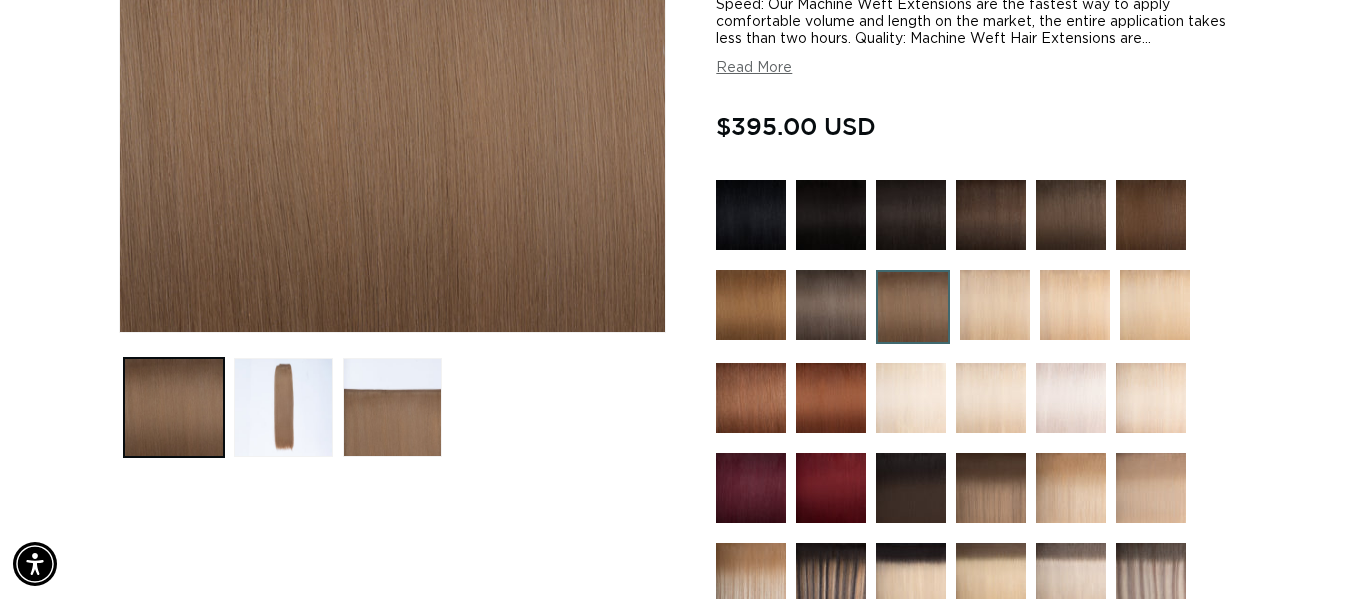 click at bounding box center (991, 488) 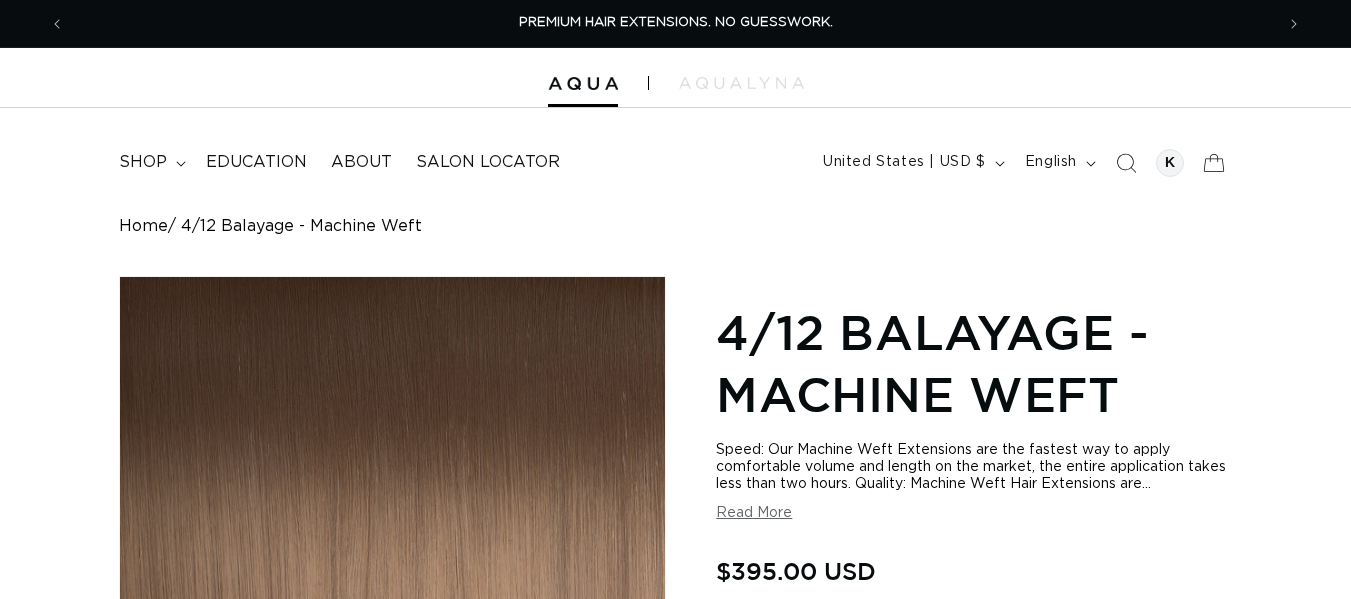 scroll, scrollTop: 0, scrollLeft: 0, axis: both 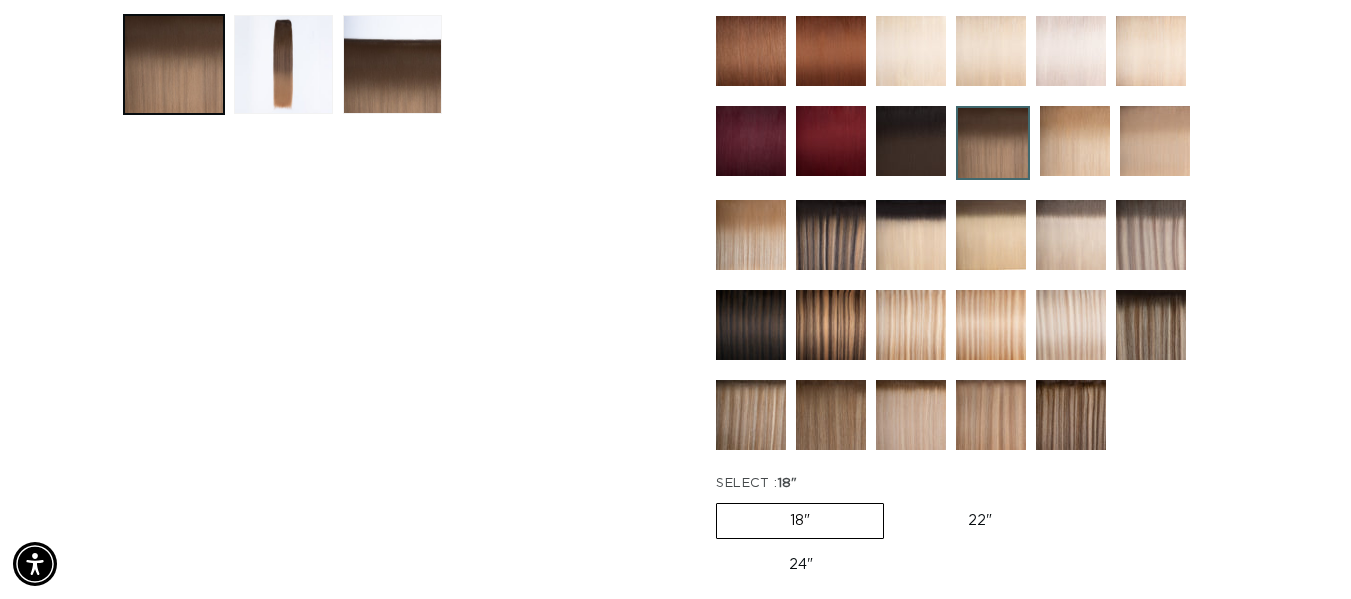 click on "24" Variant sold out or unavailable" at bounding box center [801, 565] 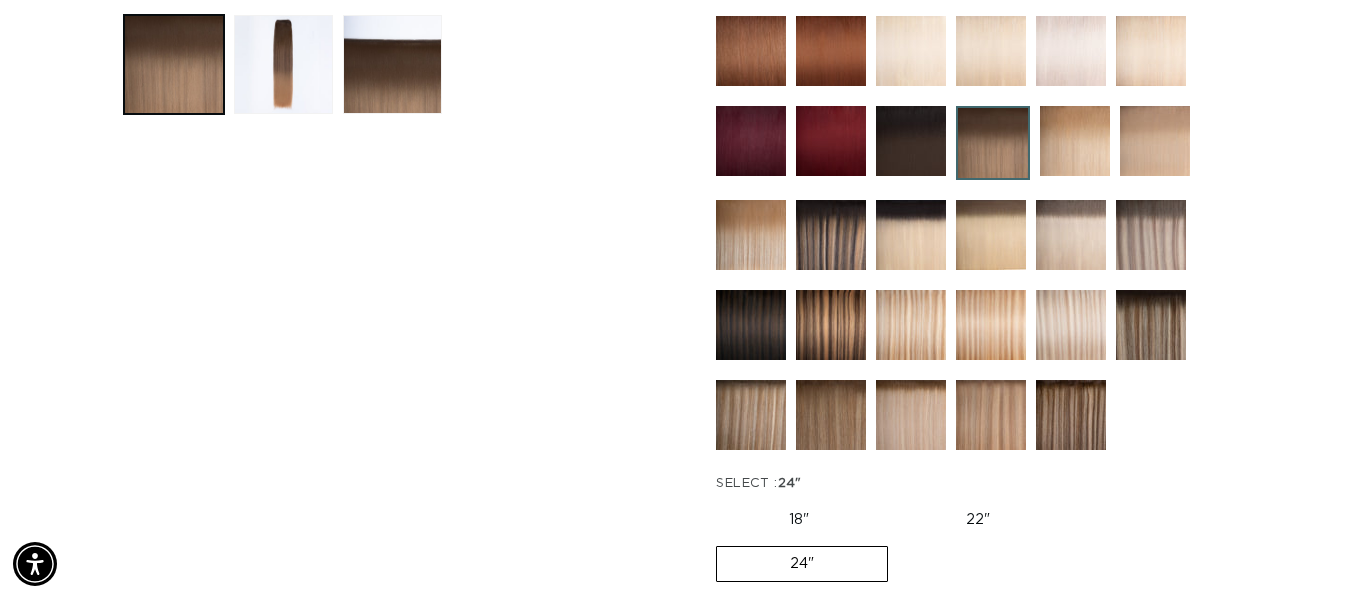 scroll, scrollTop: 0, scrollLeft: 2418, axis: horizontal 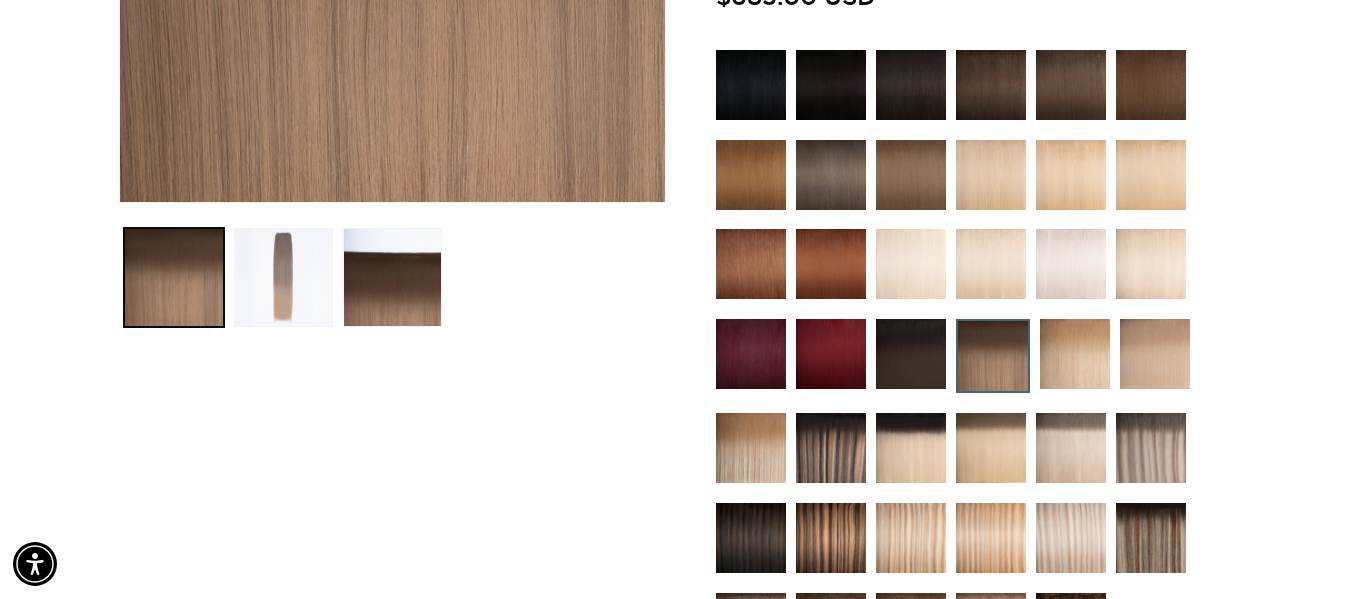 click at bounding box center [283, 277] 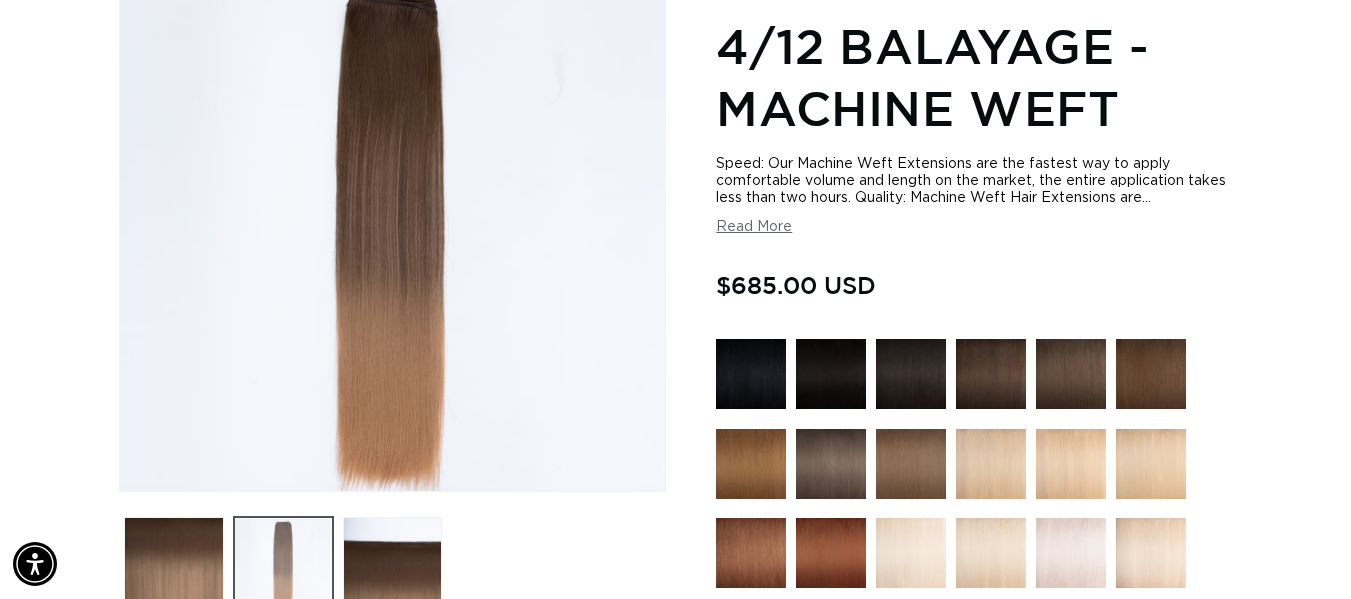 scroll, scrollTop: 276, scrollLeft: 0, axis: vertical 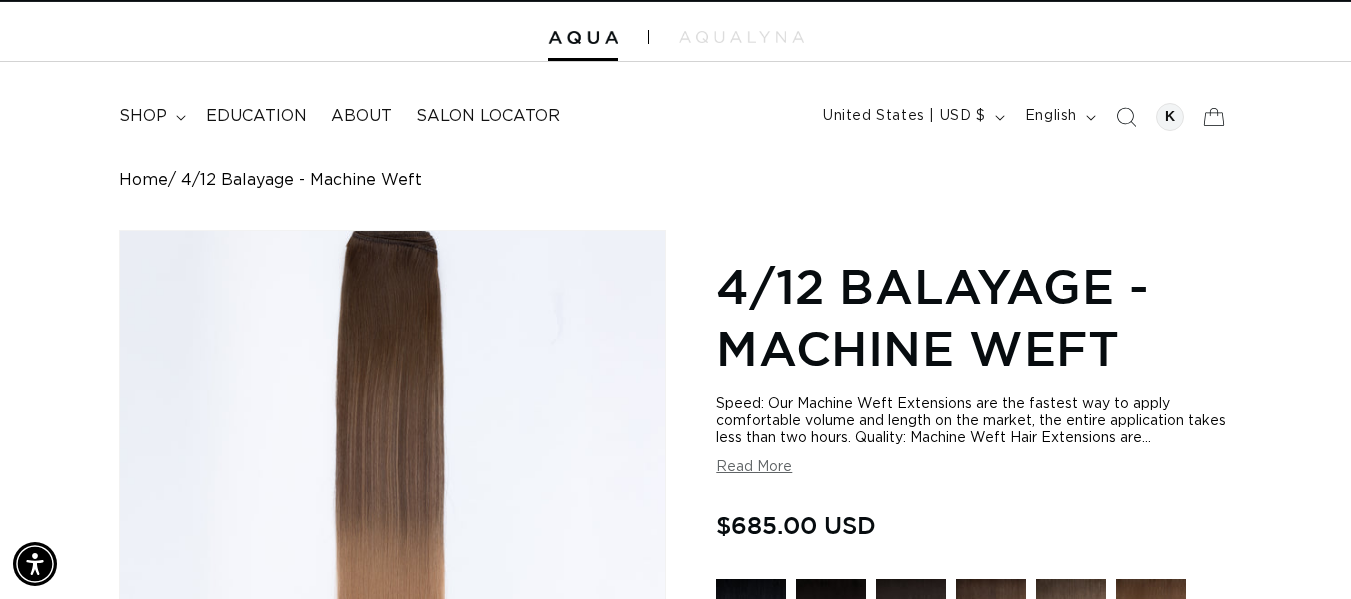 click on "4/12 Balayage - Machine Weft" at bounding box center (301, 180) 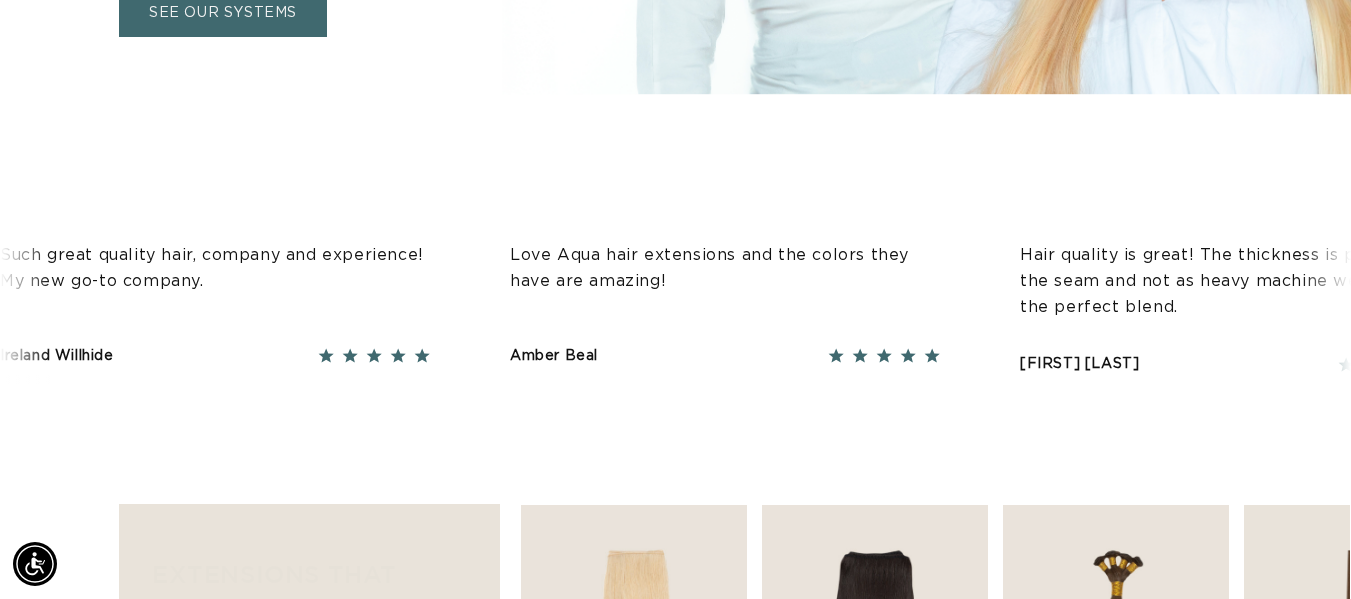 scroll, scrollTop: 924, scrollLeft: 0, axis: vertical 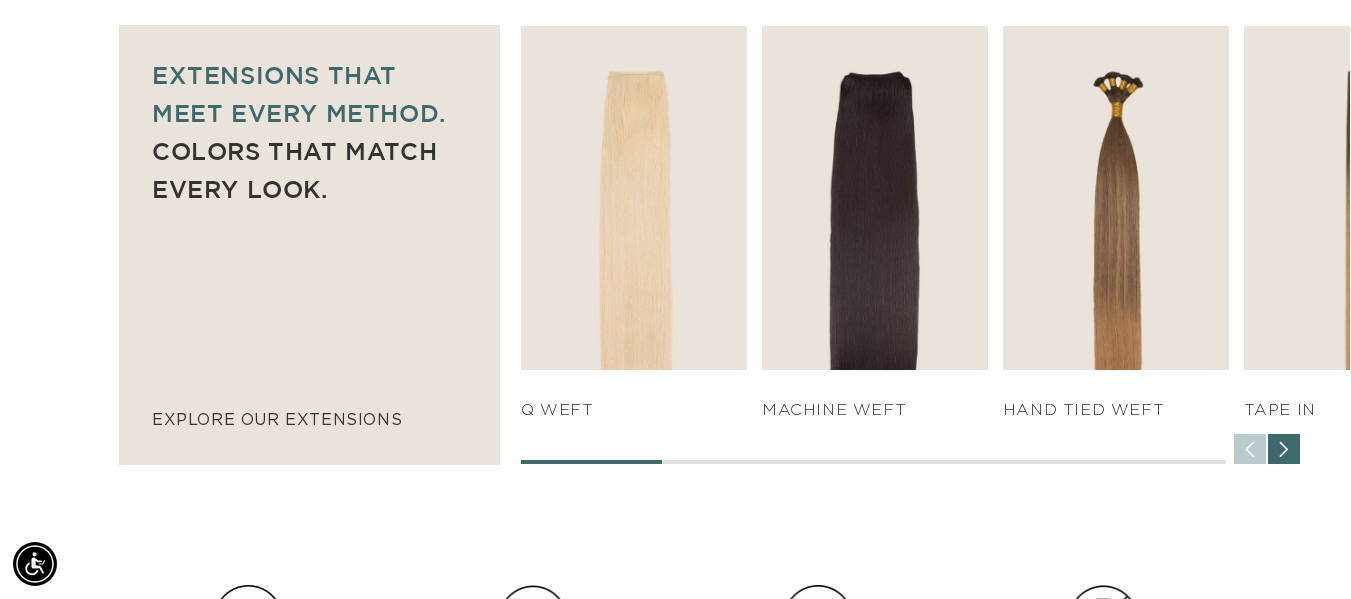 click on "Skip to content
PREMIUM HAIR EXTENSIONS. NO GUESSWORK.
SHOP NOW. PAY LATER WITH AFTERPAY NOW AVAILABLE
AQUALYNA FOR STYLIST - SAVE UP TO 30% SHOP WITH PRO DISCOUNT OFF
FEATURED
Rooted" at bounding box center [675, -870] 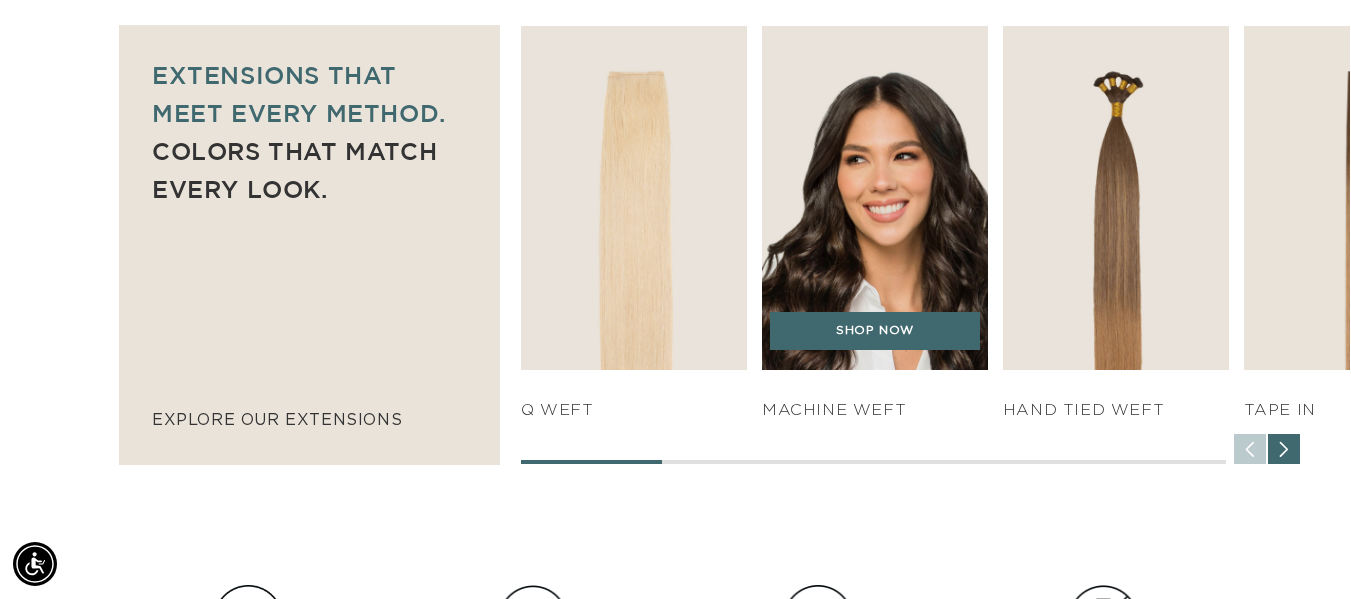 click on "Machine Weft" at bounding box center [875, 410] 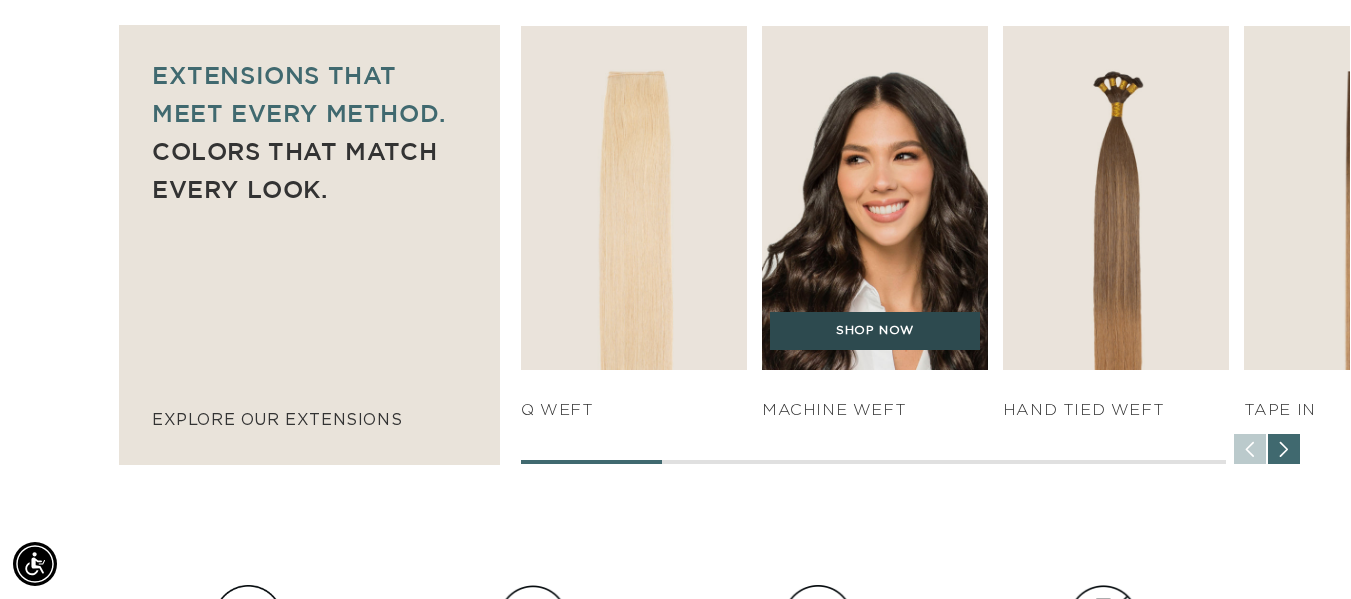 click on "SHOP NOW" at bounding box center (875, 331) 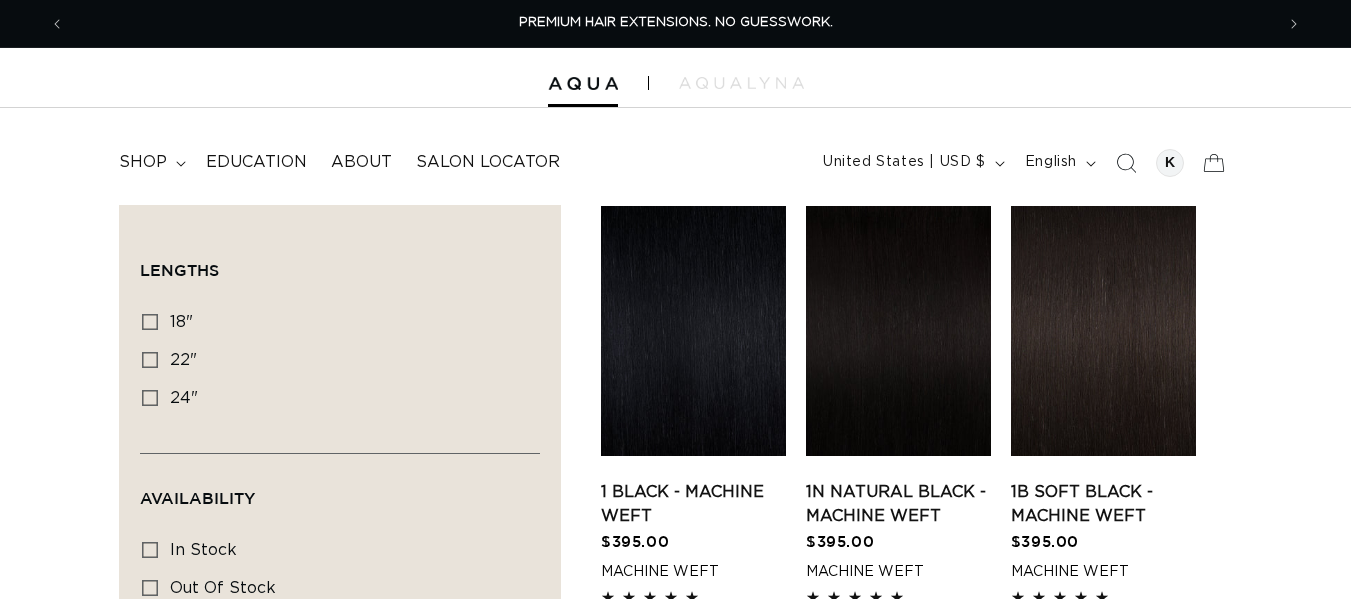 scroll, scrollTop: 0, scrollLeft: 0, axis: both 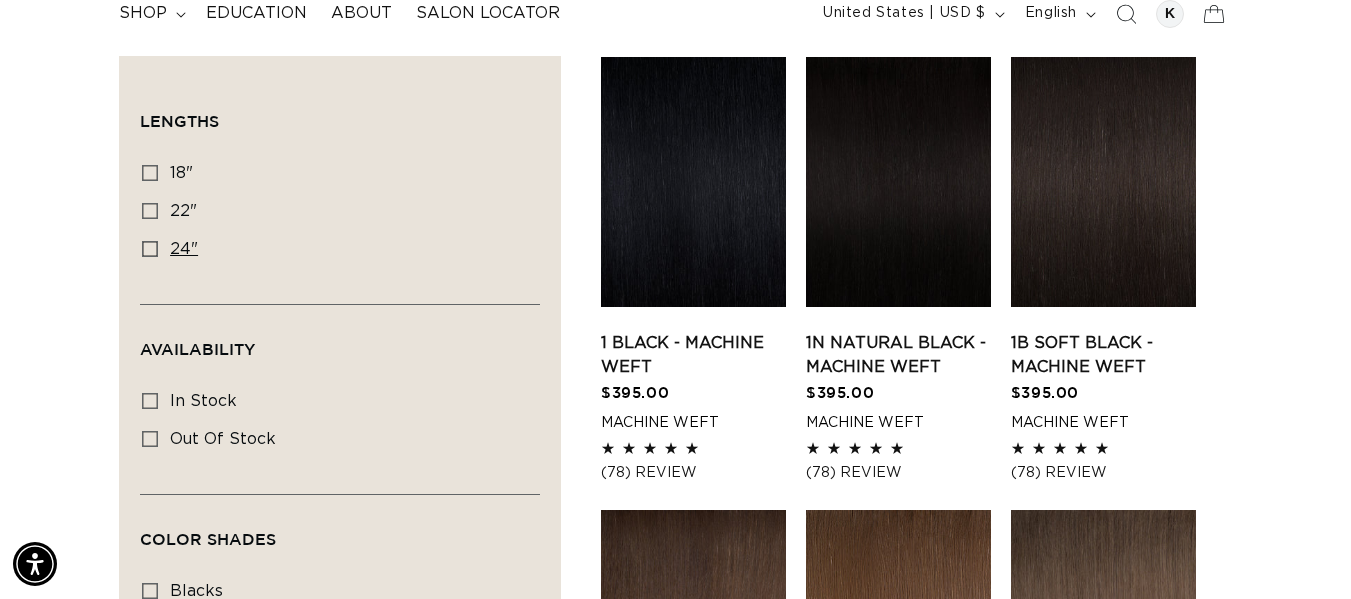 click 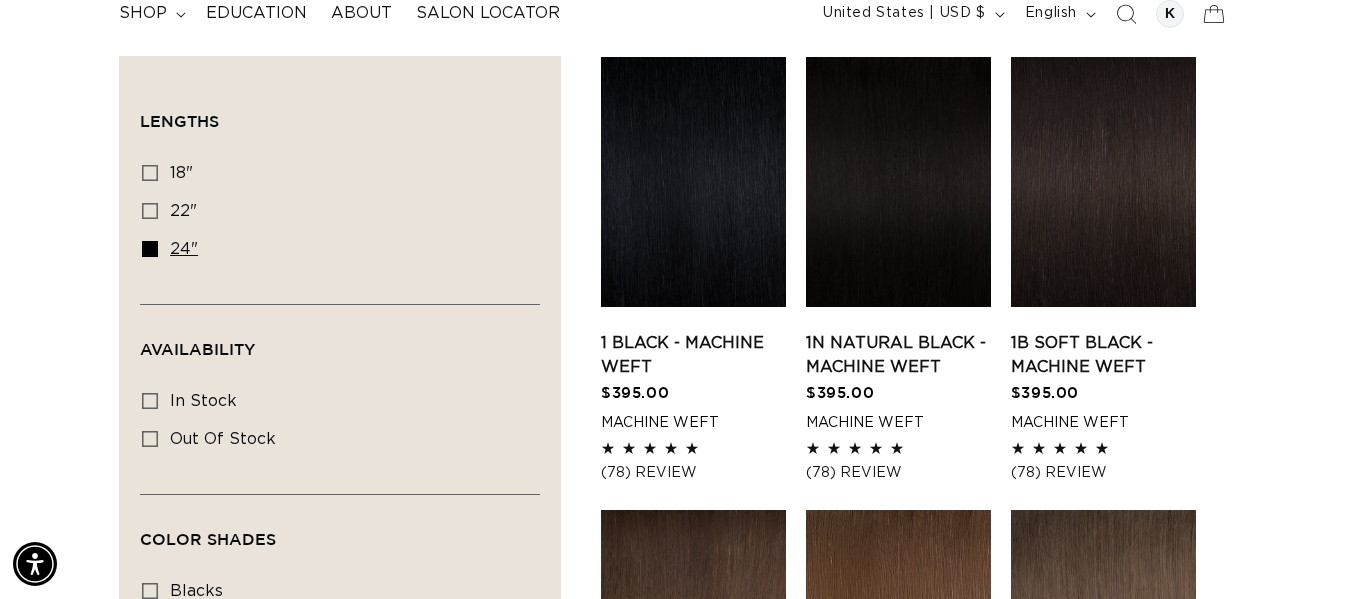 scroll, scrollTop: 0, scrollLeft: 0, axis: both 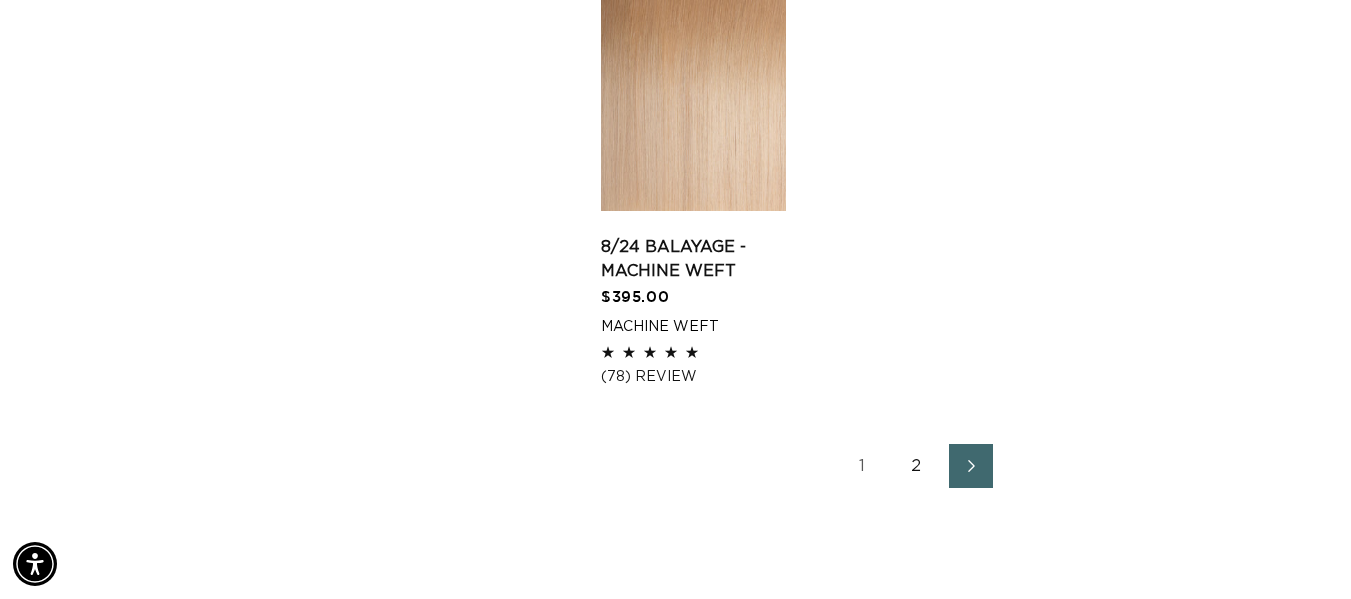 click on "2" at bounding box center (917, 466) 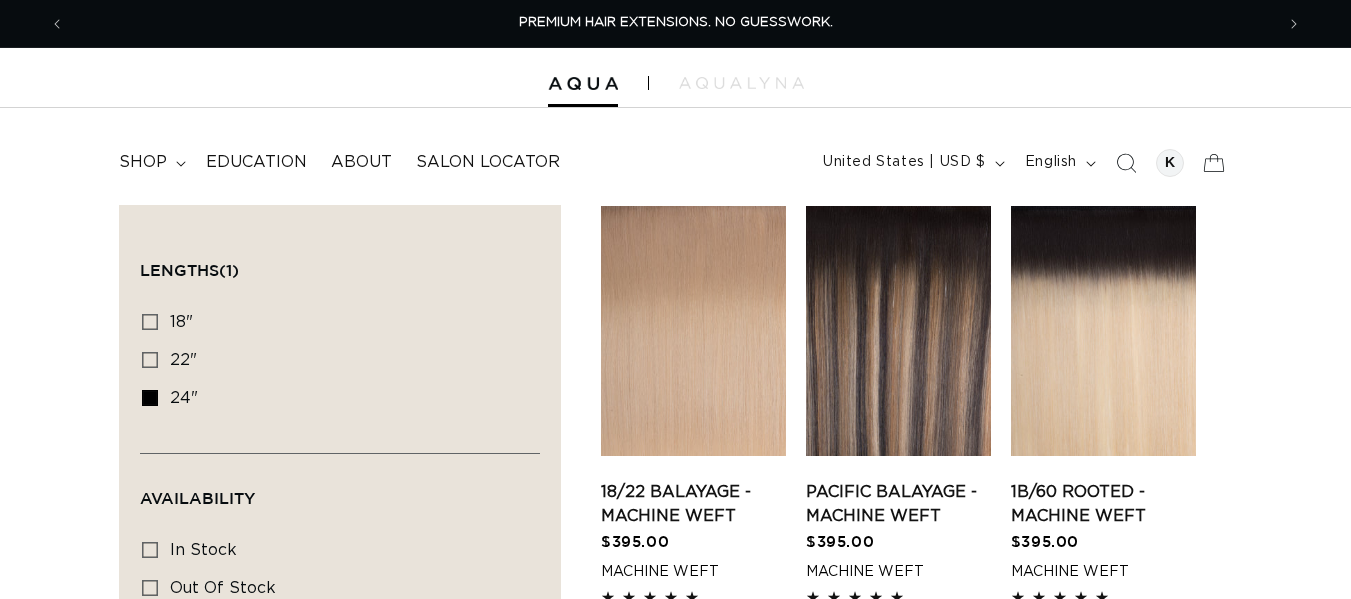 scroll, scrollTop: 0, scrollLeft: 0, axis: both 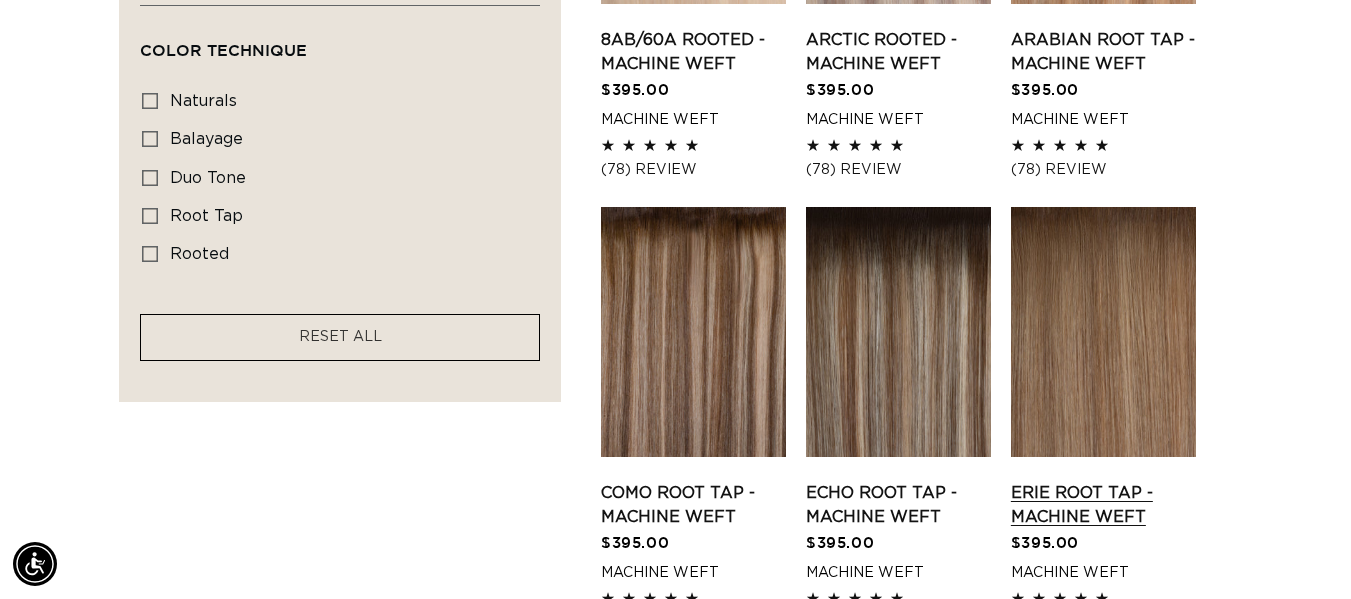 click on "Erie Root Tap - Machine Weft" at bounding box center (1103, 505) 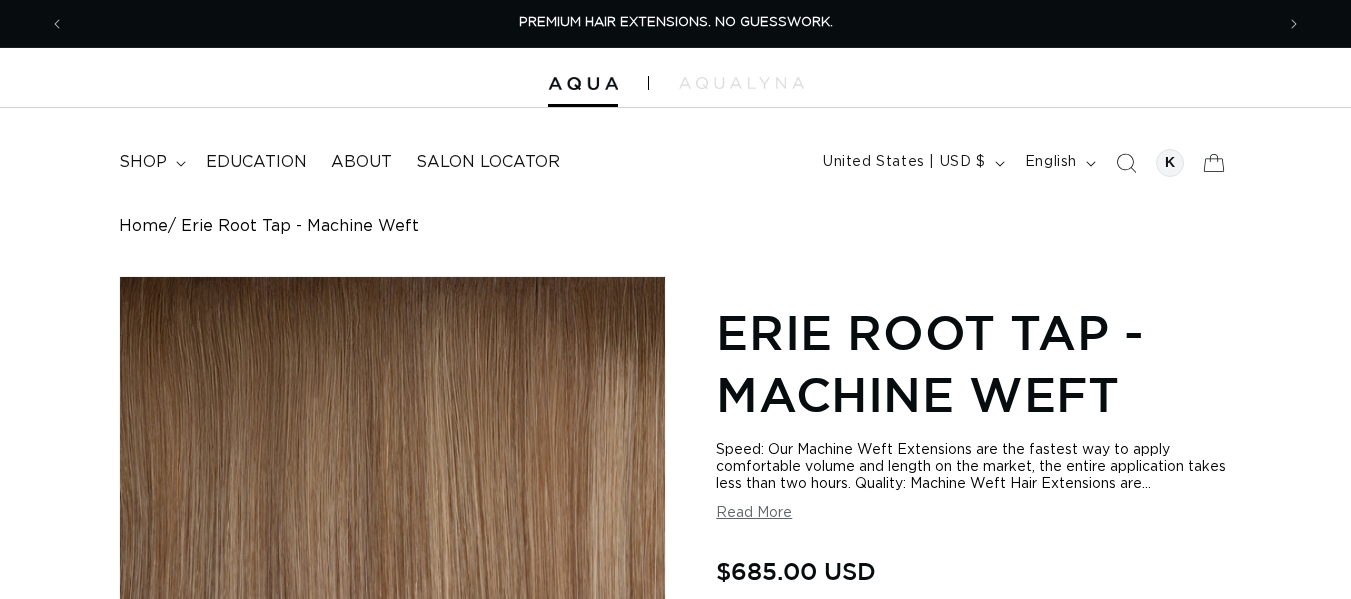 scroll, scrollTop: 421, scrollLeft: 0, axis: vertical 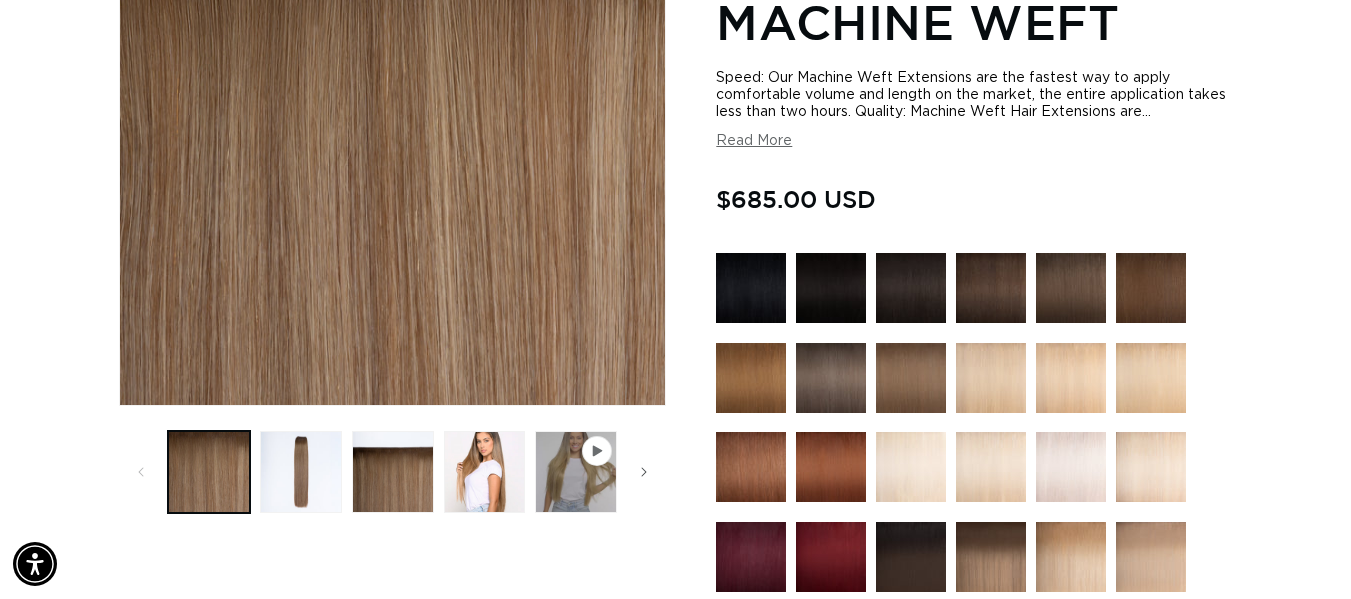 click on "Skip to content
PREMIUM HAIR EXTENSIONS. NO GUESSWORK.
SHOP NOW. PAY LATER WITH AFTERPAY NOW AVAILABLE
AQUALYNA FOR STYLIST - SAVE UP TO 30% SHOP WITH PRO DISCOUNT OFF
FEATURED
Rooted" at bounding box center (675, -73) 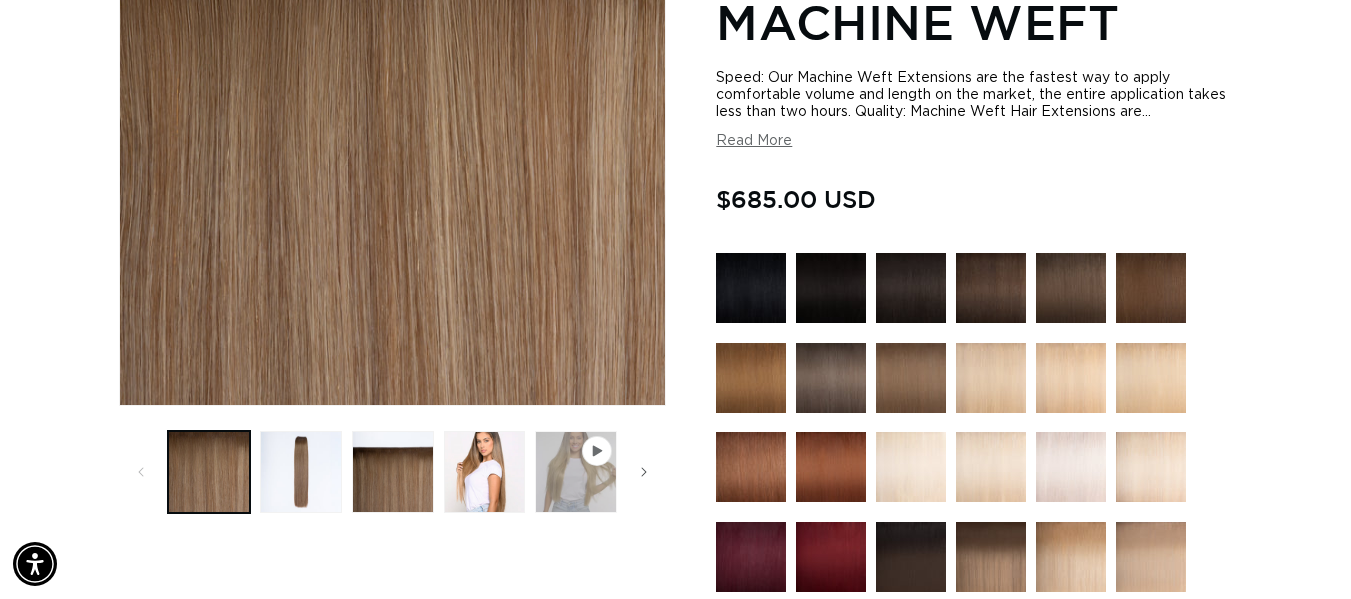 click at bounding box center (576, 472) 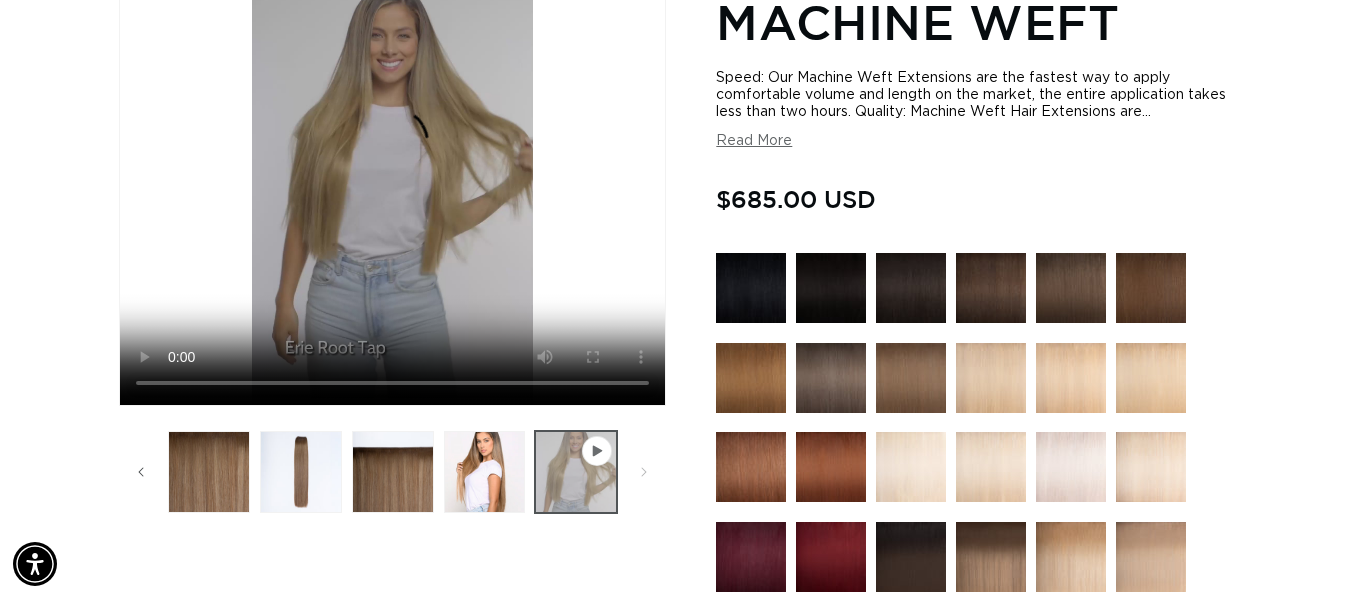 scroll, scrollTop: 0, scrollLeft: 92, axis: horizontal 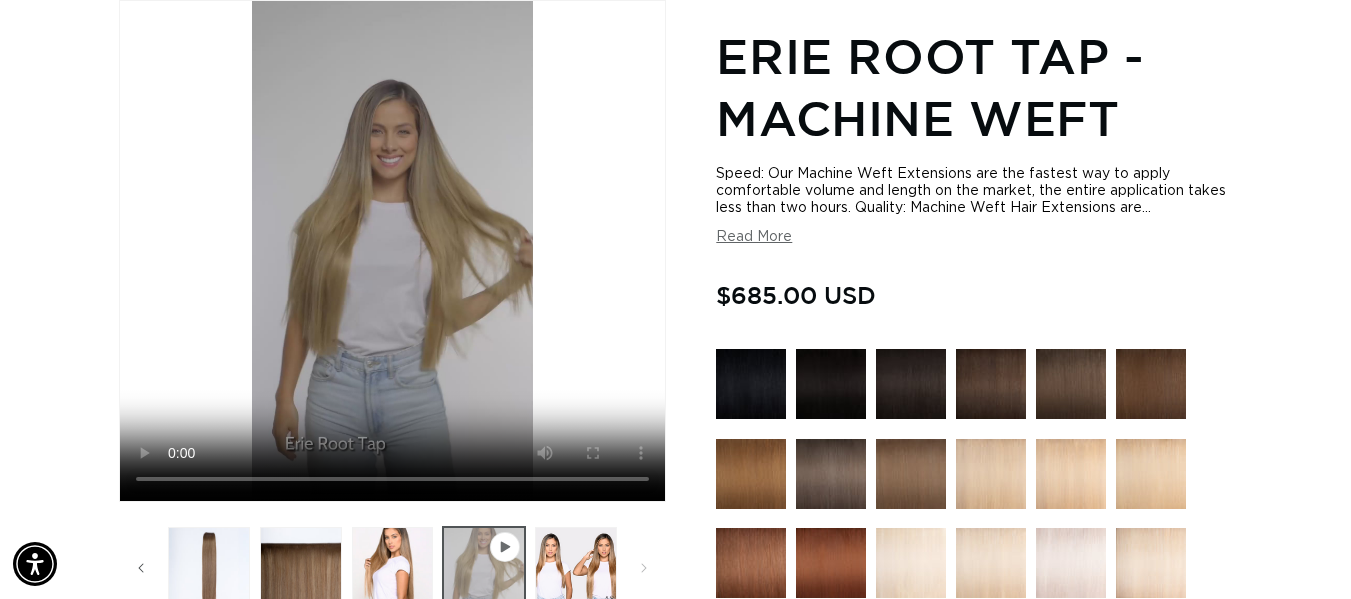 type 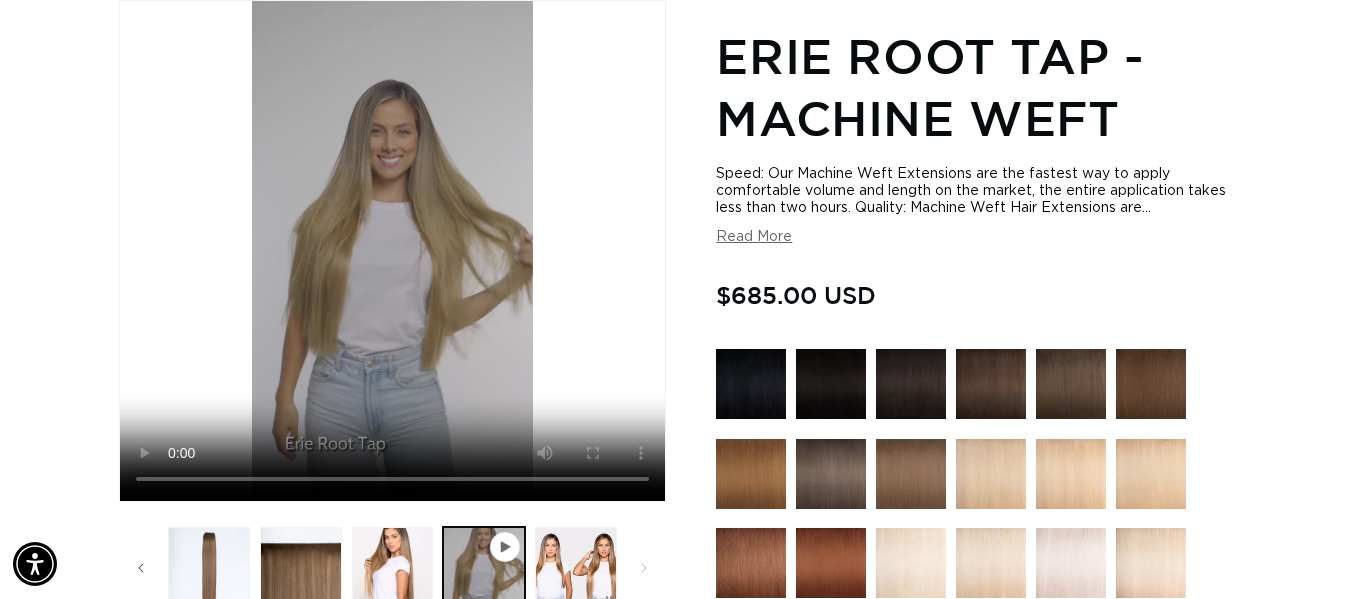 scroll, scrollTop: 0, scrollLeft: 2418, axis: horizontal 